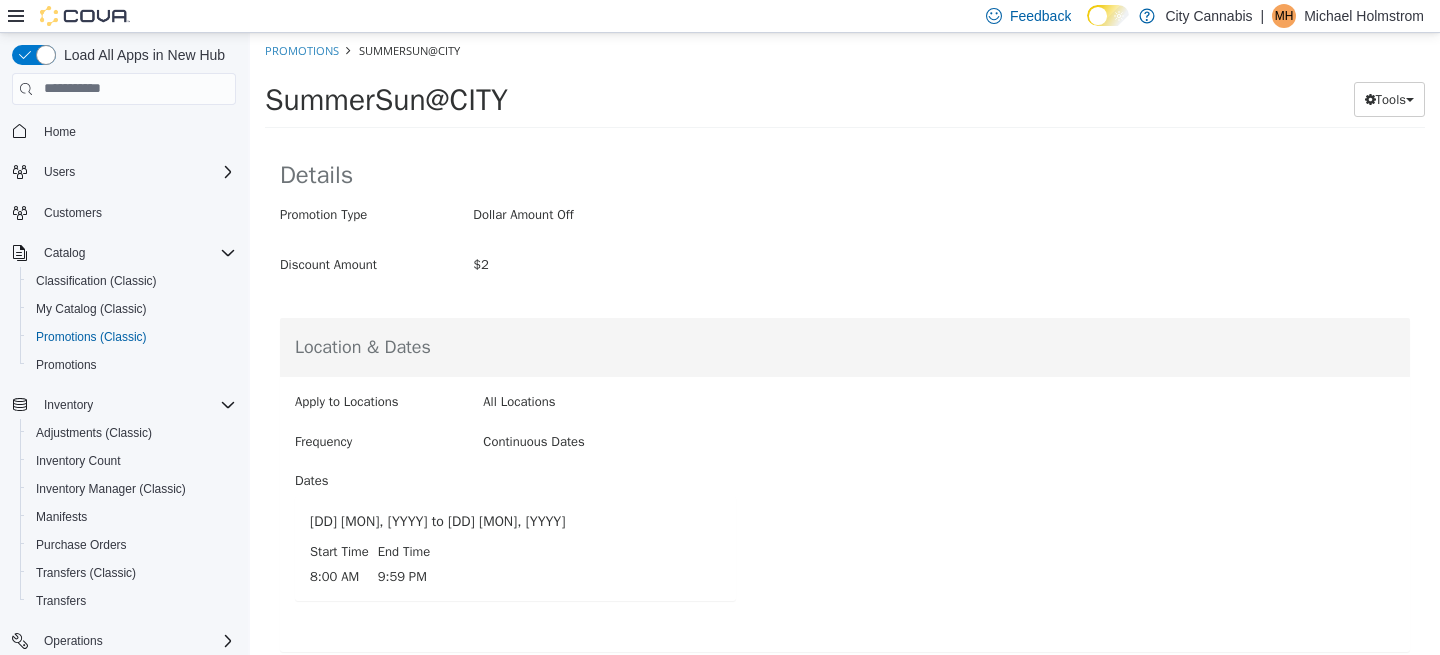 scroll, scrollTop: 418, scrollLeft: 0, axis: vertical 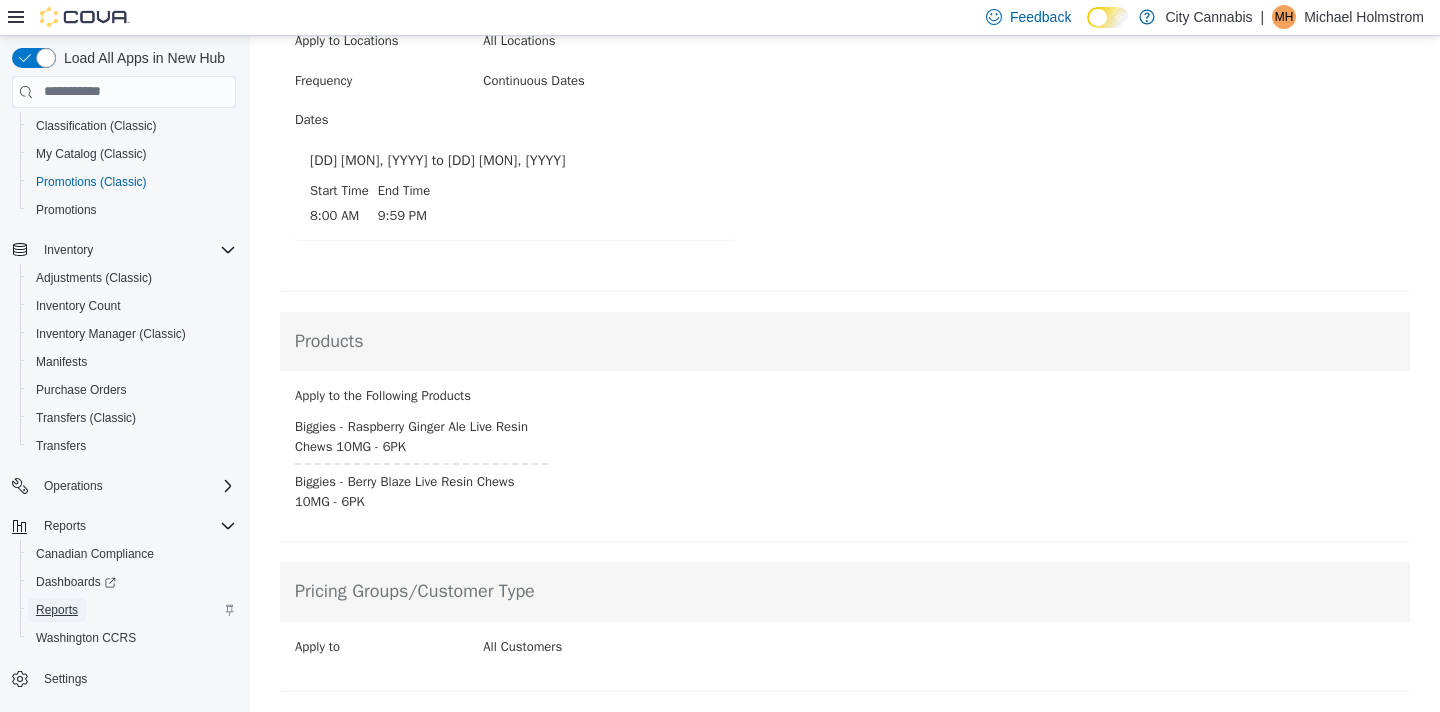 drag, startPoint x: 73, startPoint y: 607, endPoint x: 344, endPoint y: 410, distance: 335.03732 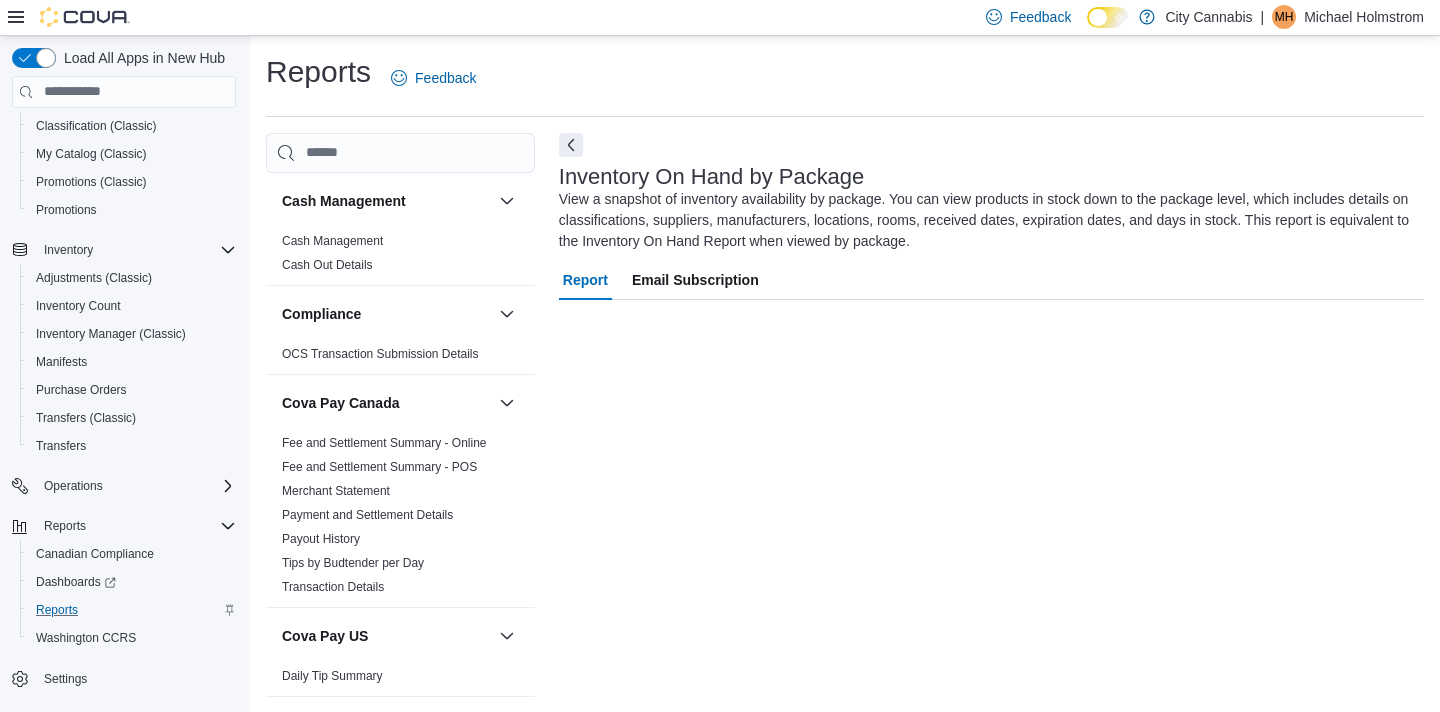 scroll, scrollTop: 122, scrollLeft: 0, axis: vertical 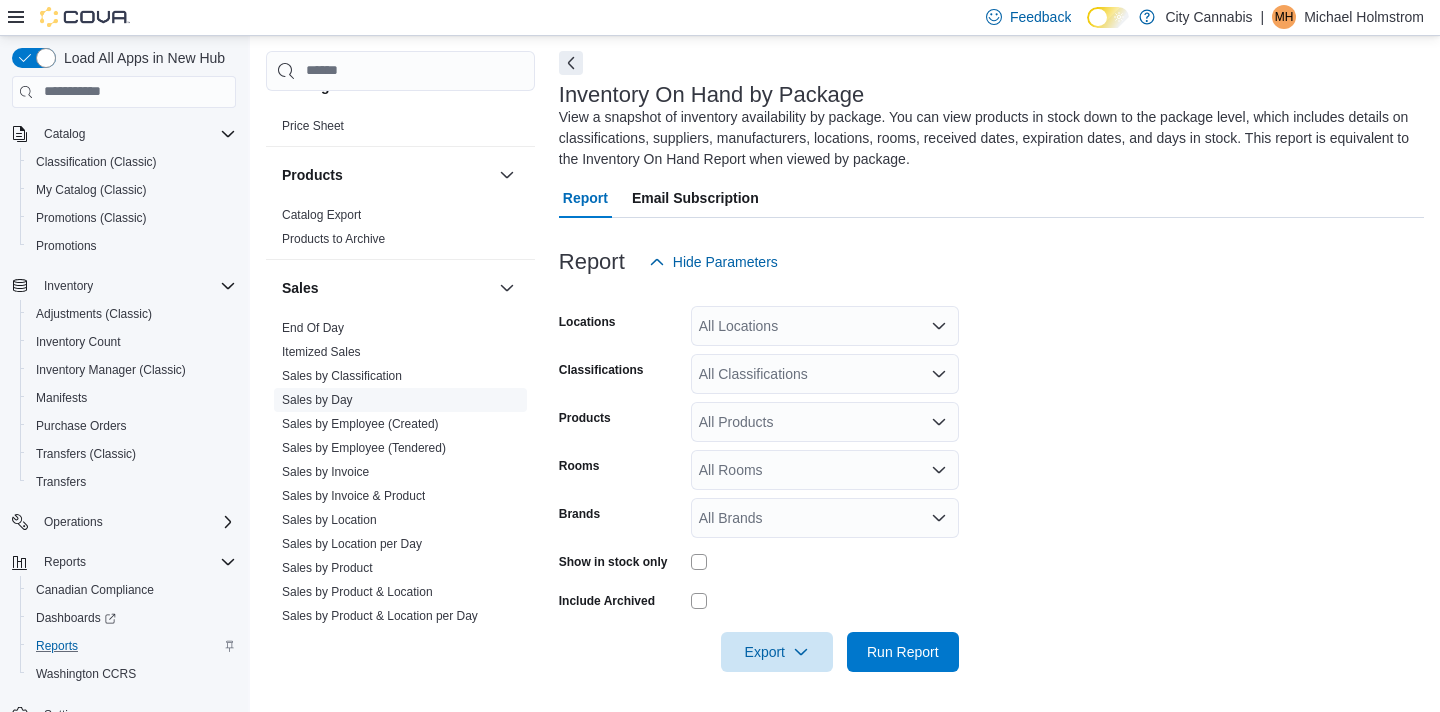 click on "Sales by Day" at bounding box center [400, 400] 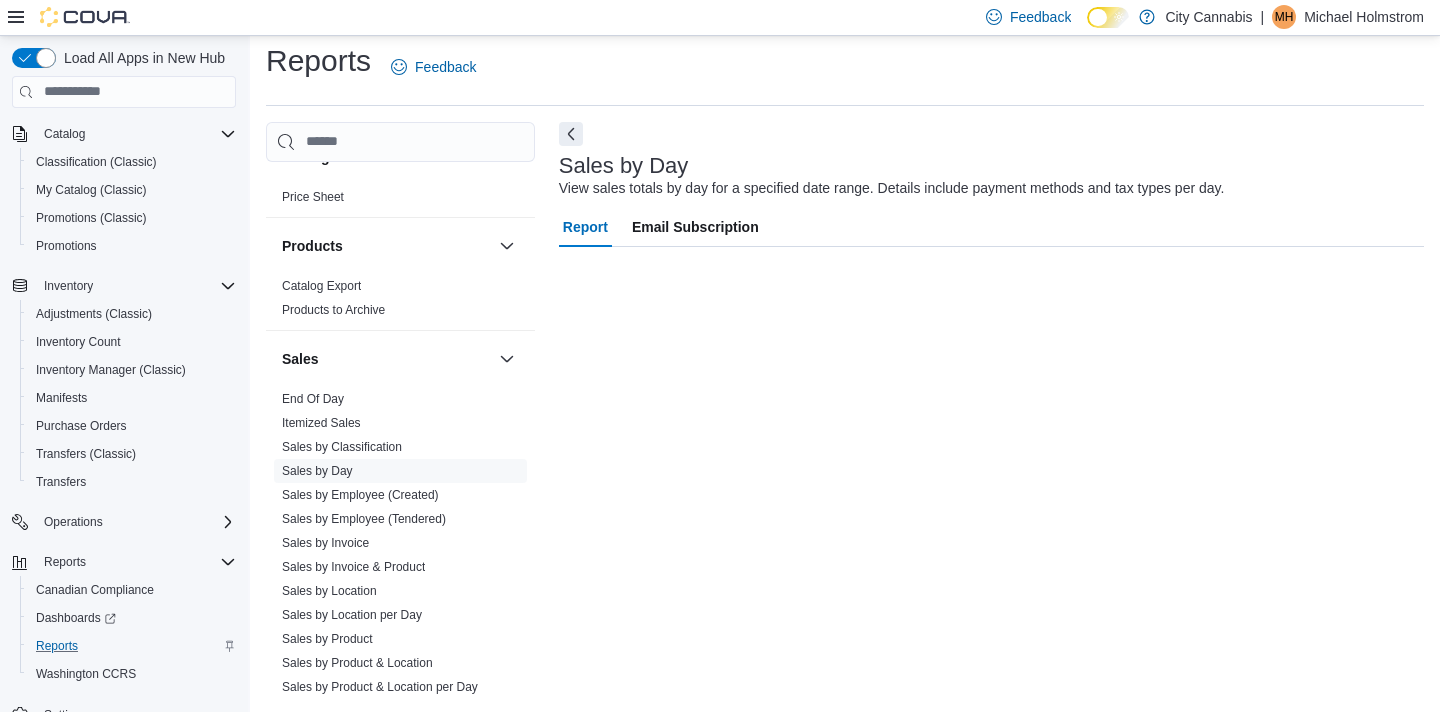 scroll, scrollTop: 11, scrollLeft: 0, axis: vertical 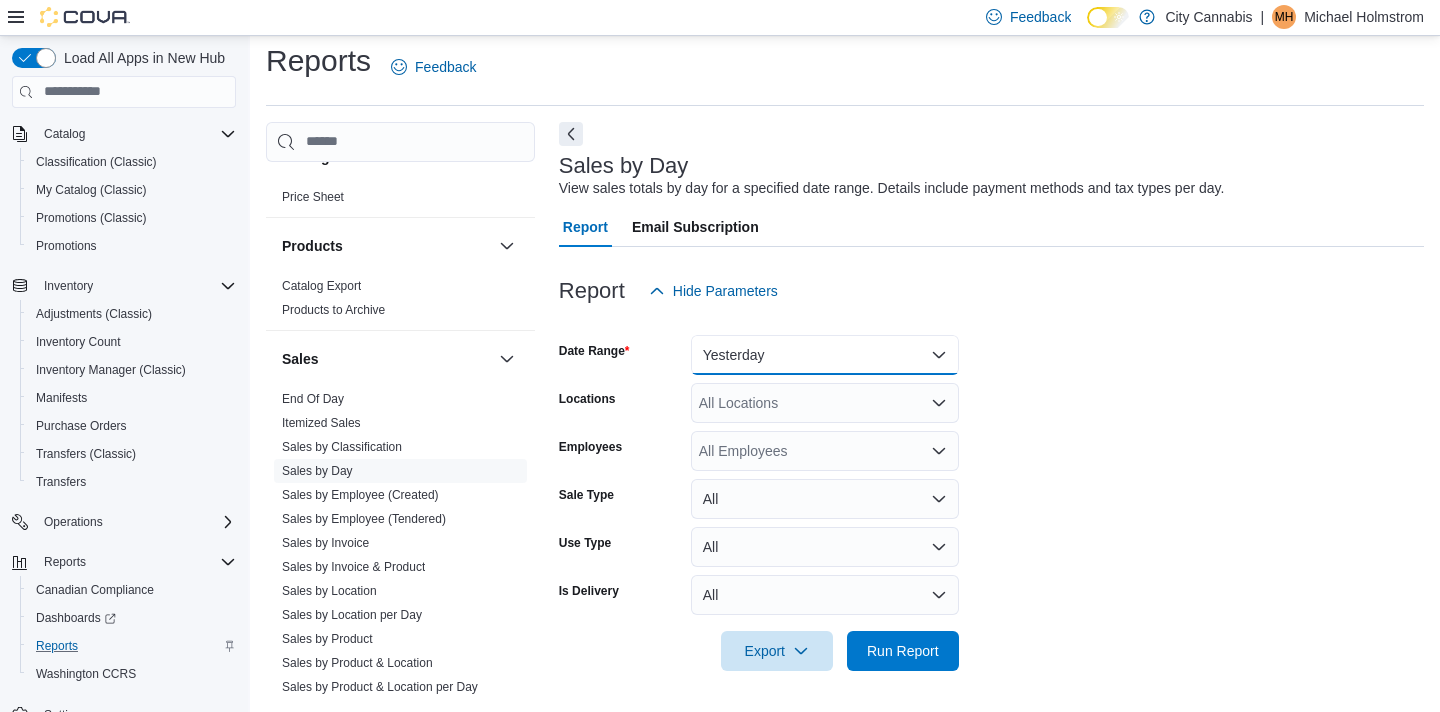 click on "Yesterday" at bounding box center [825, 355] 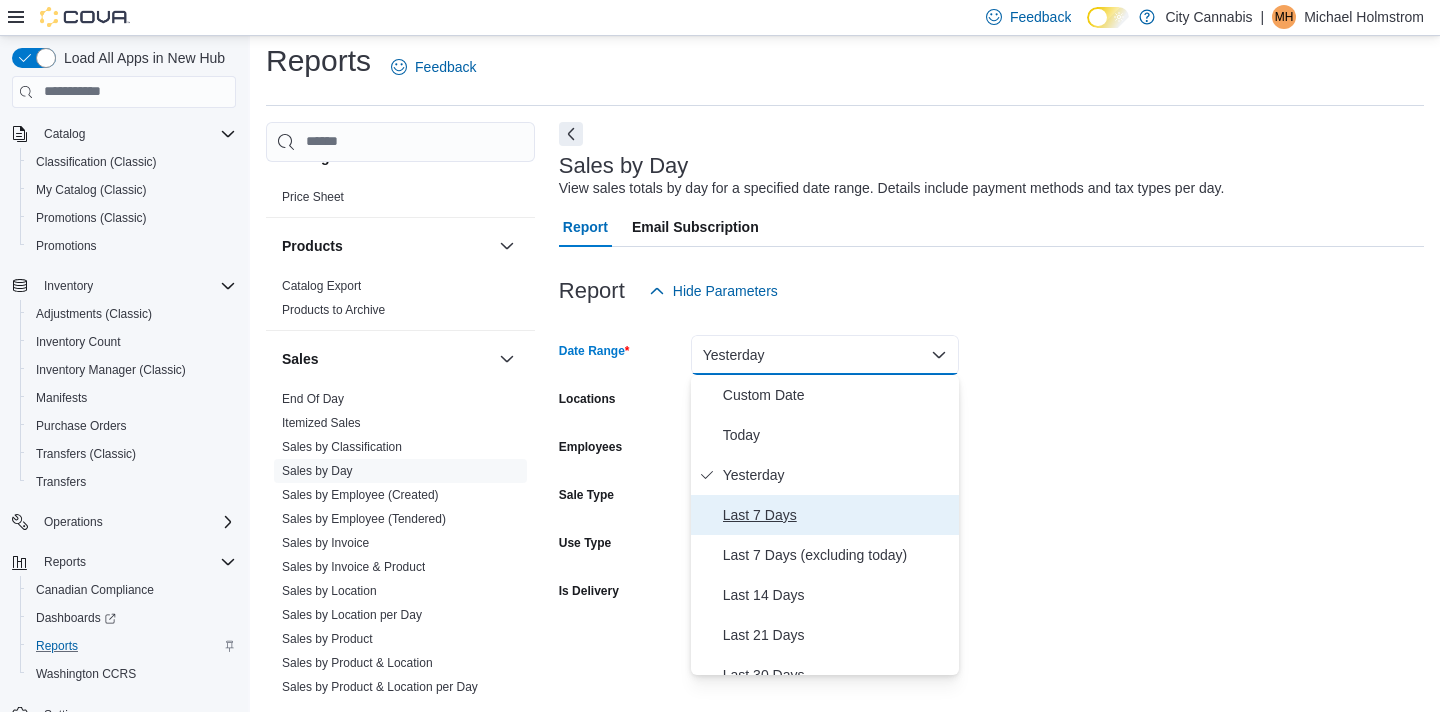 click on "Last 7 Days" at bounding box center (837, 515) 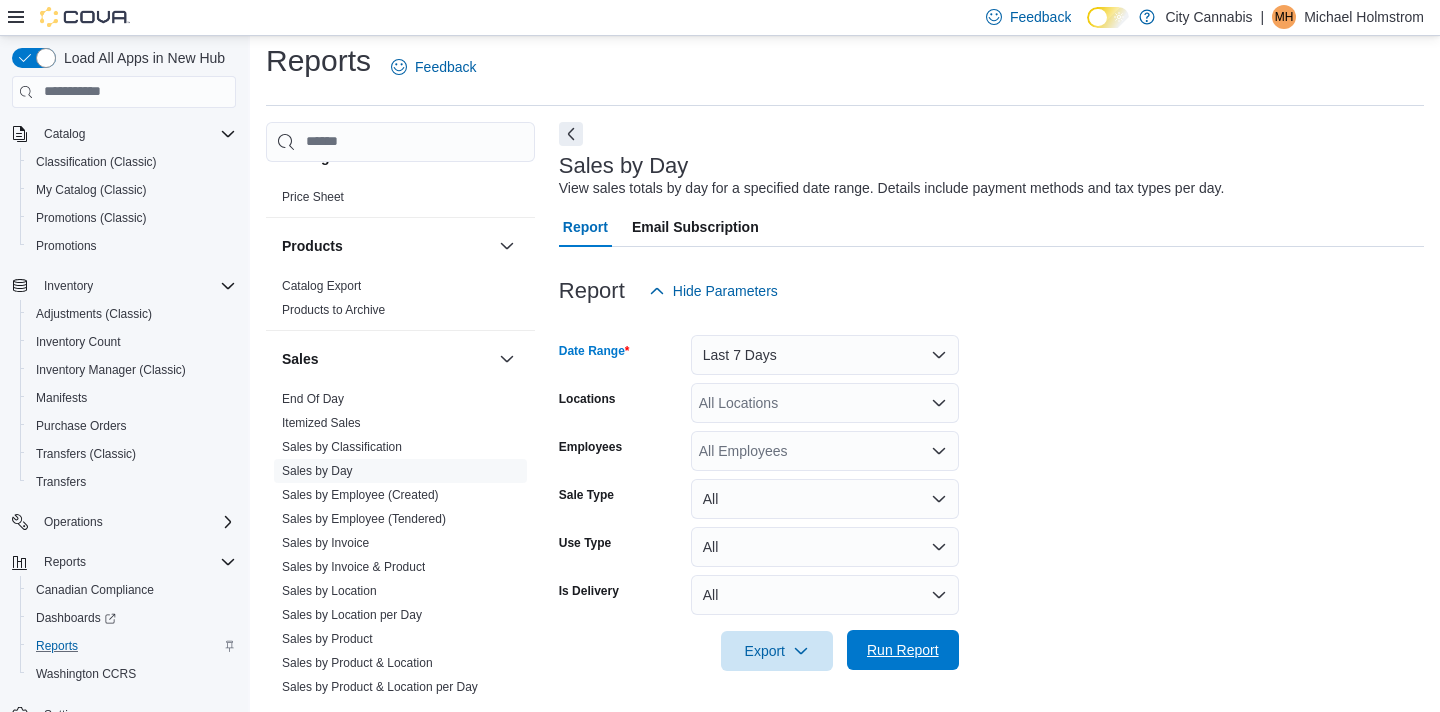 click on "Export  Run Report" at bounding box center (759, 651) 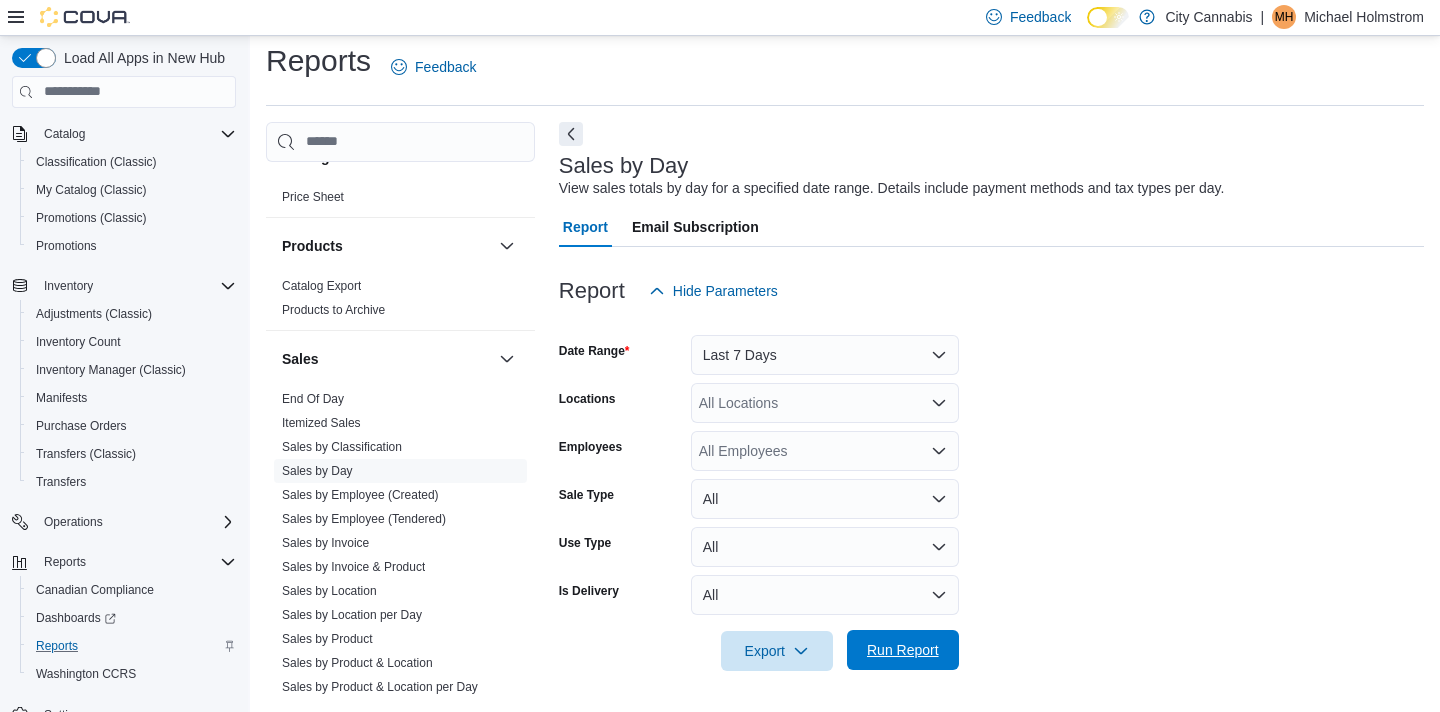 click on "Run Report" at bounding box center (903, 650) 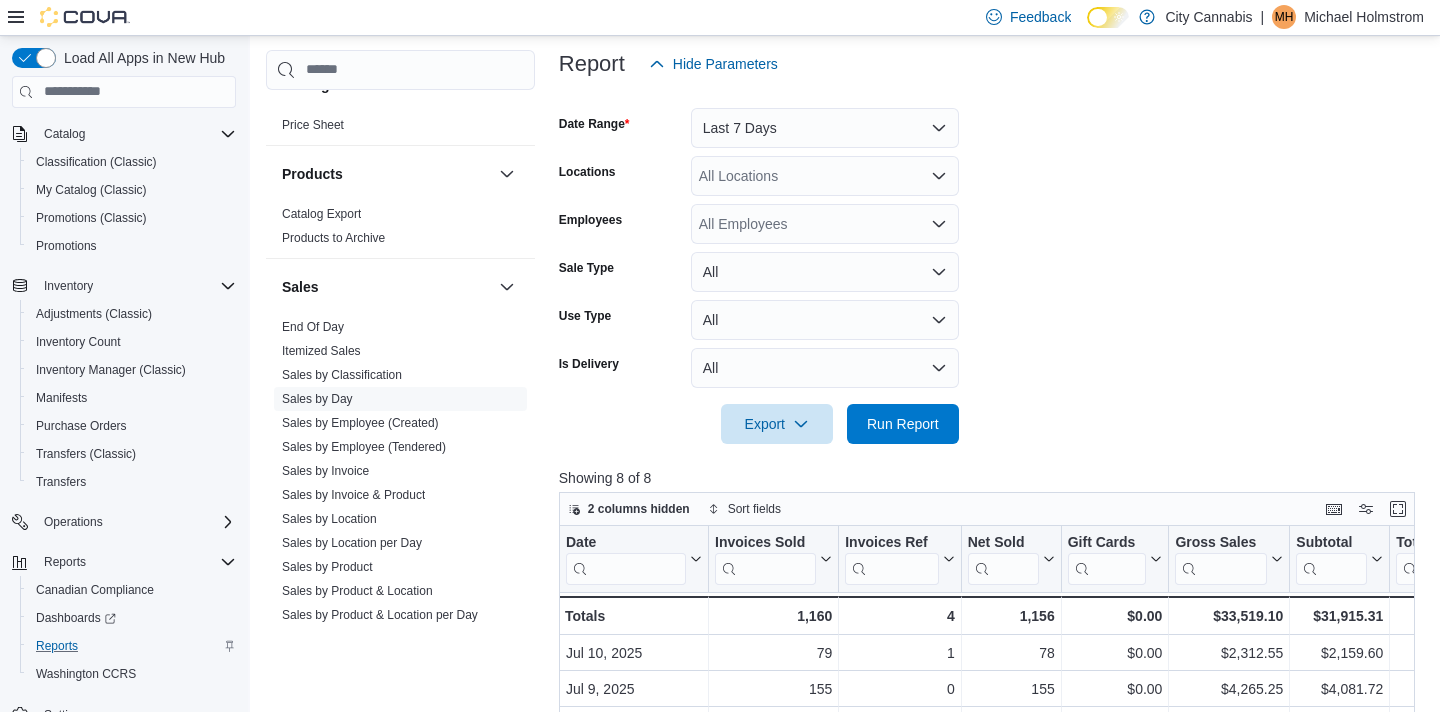 scroll, scrollTop: 603, scrollLeft: 0, axis: vertical 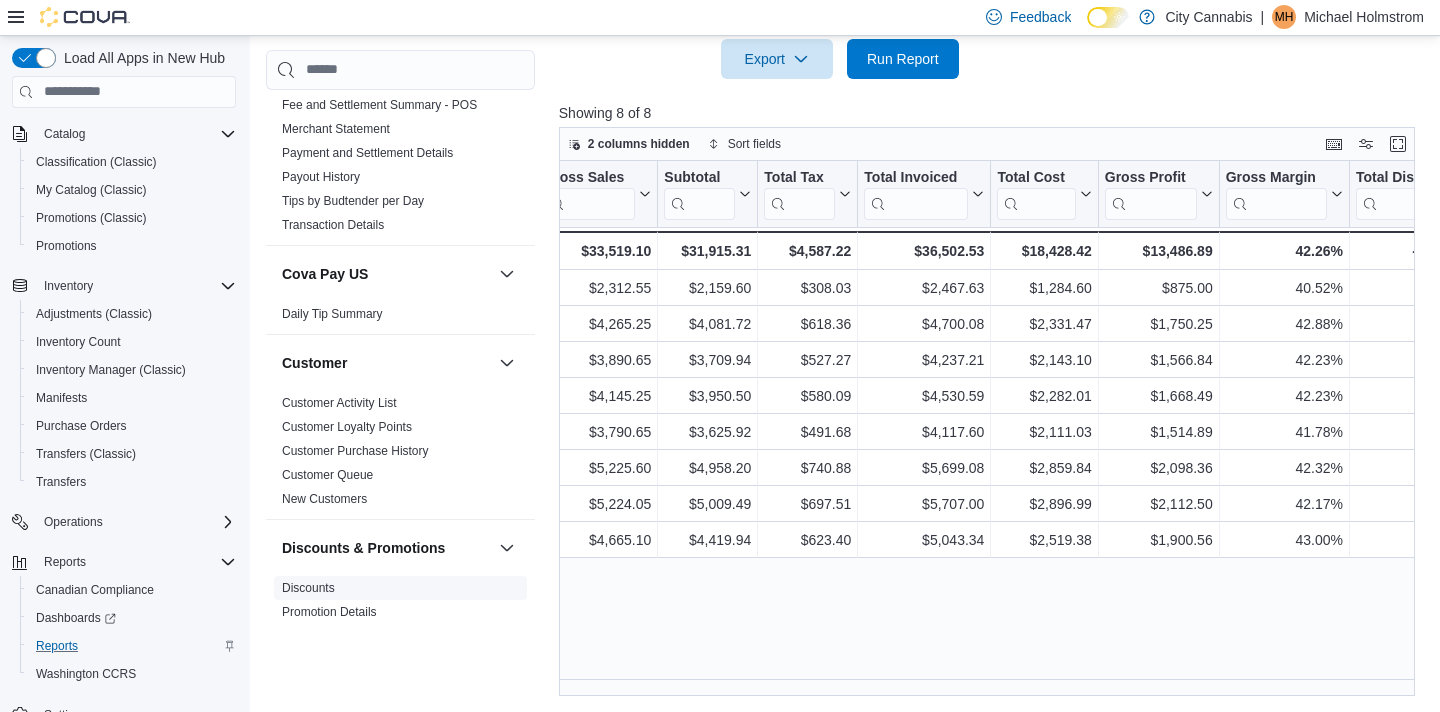 click on "Discounts" at bounding box center [400, 588] 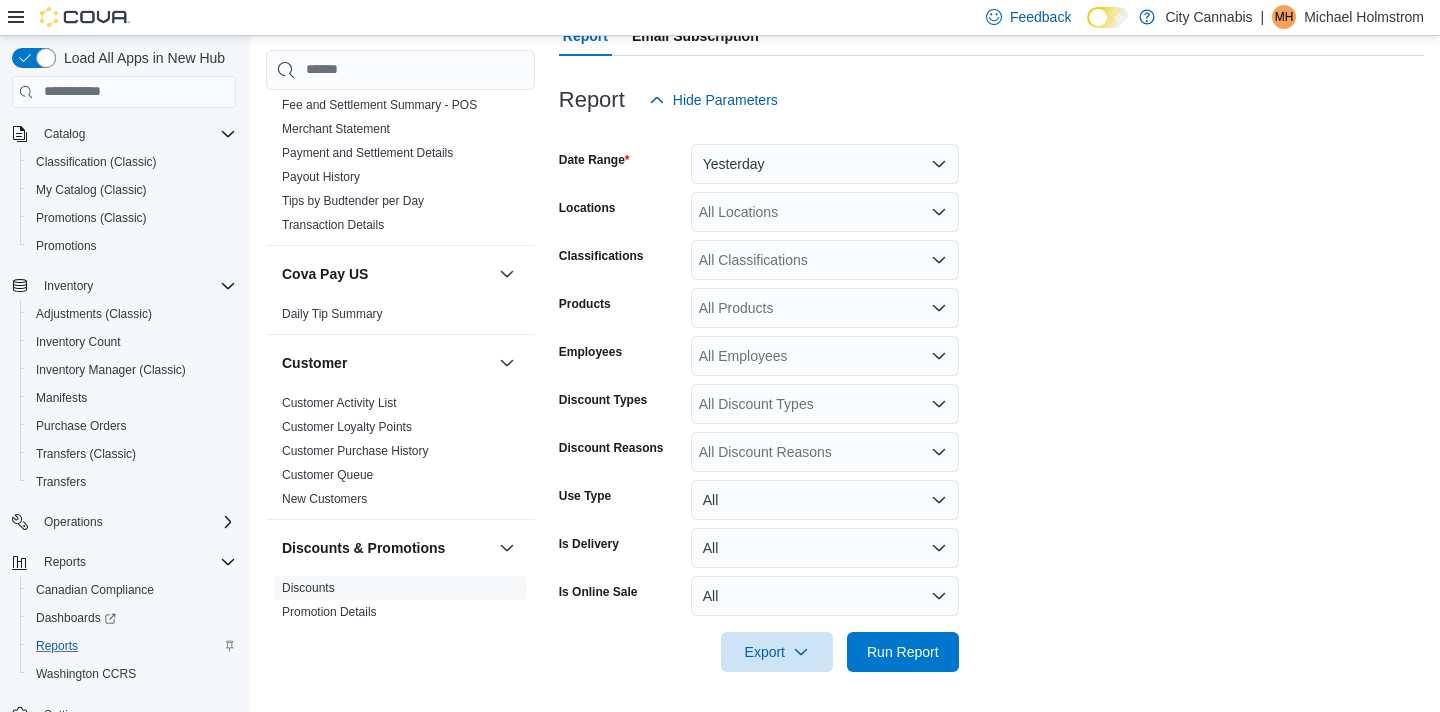 scroll, scrollTop: 67, scrollLeft: 0, axis: vertical 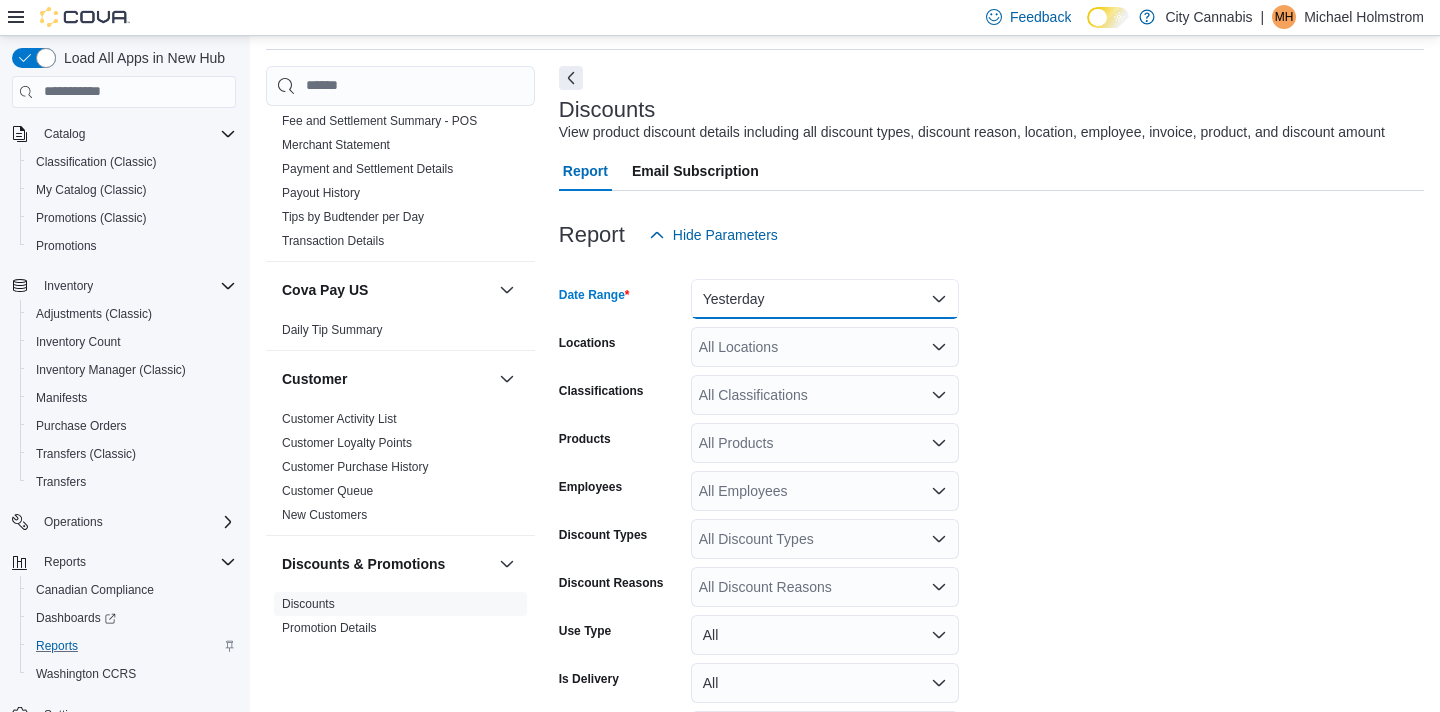 click on "Yesterday" at bounding box center [825, 299] 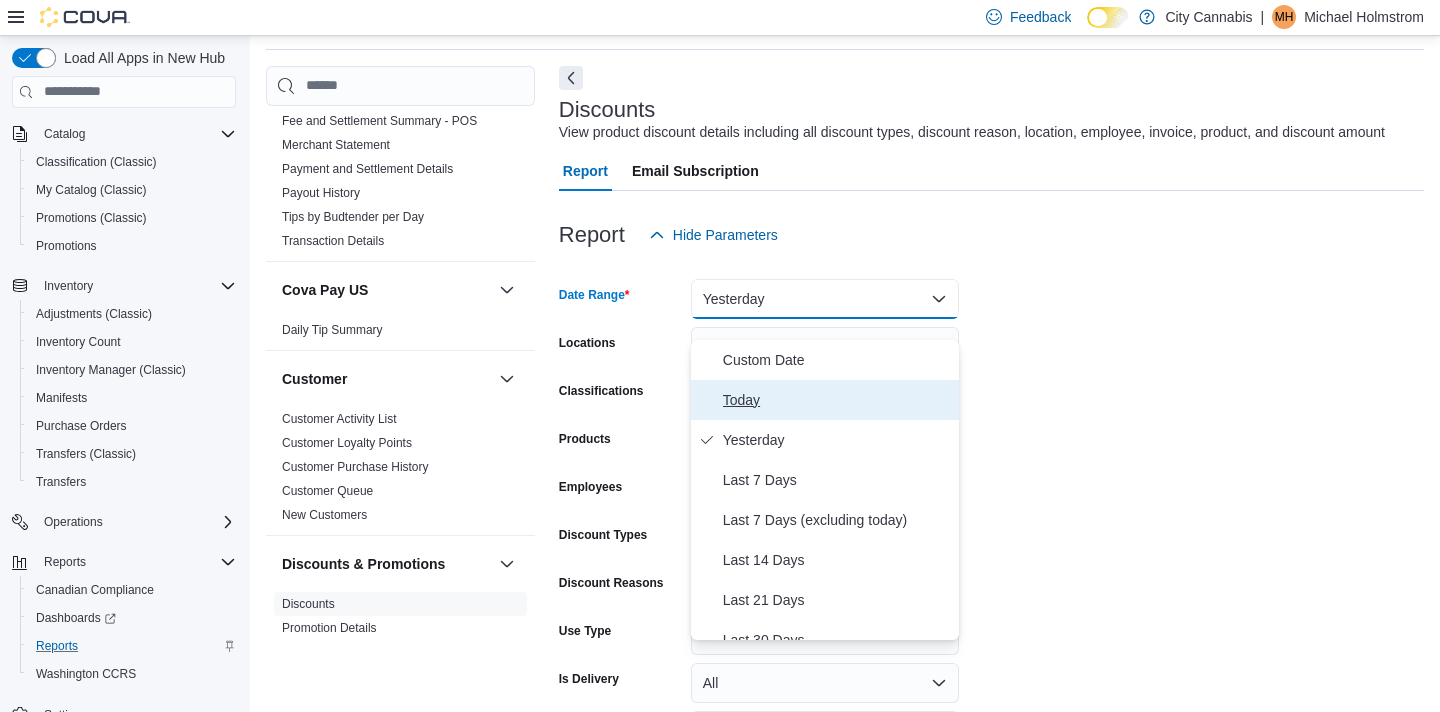 click on "Today" at bounding box center (837, 400) 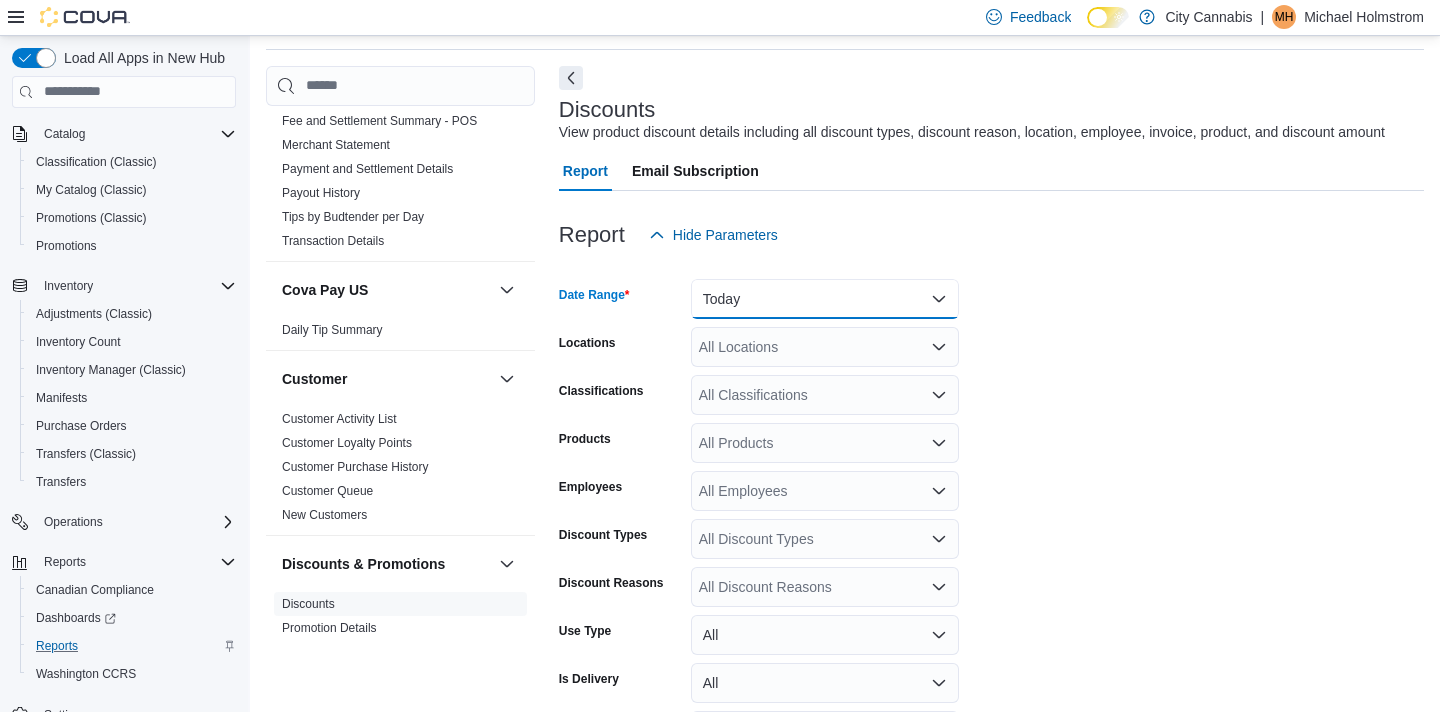scroll, scrollTop: 223, scrollLeft: 0, axis: vertical 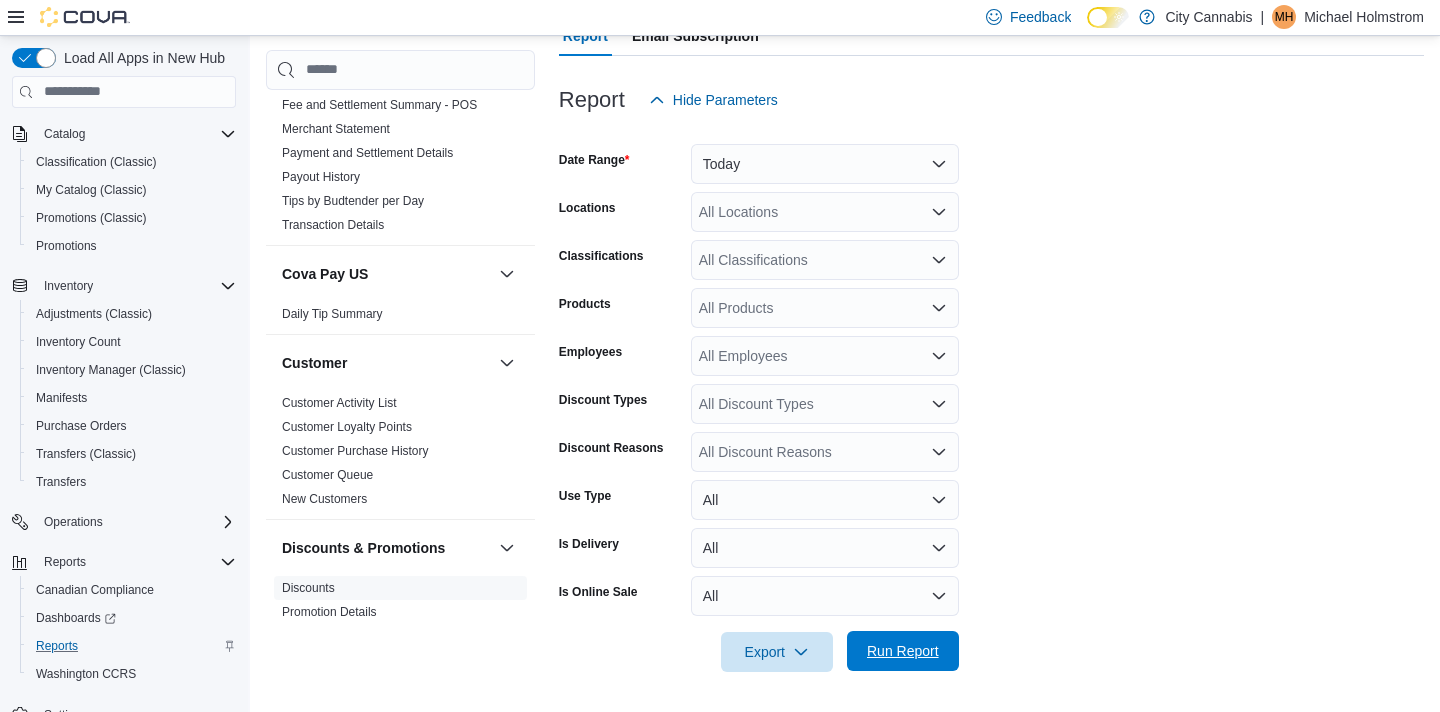 click on "Run Report" at bounding box center (903, 651) 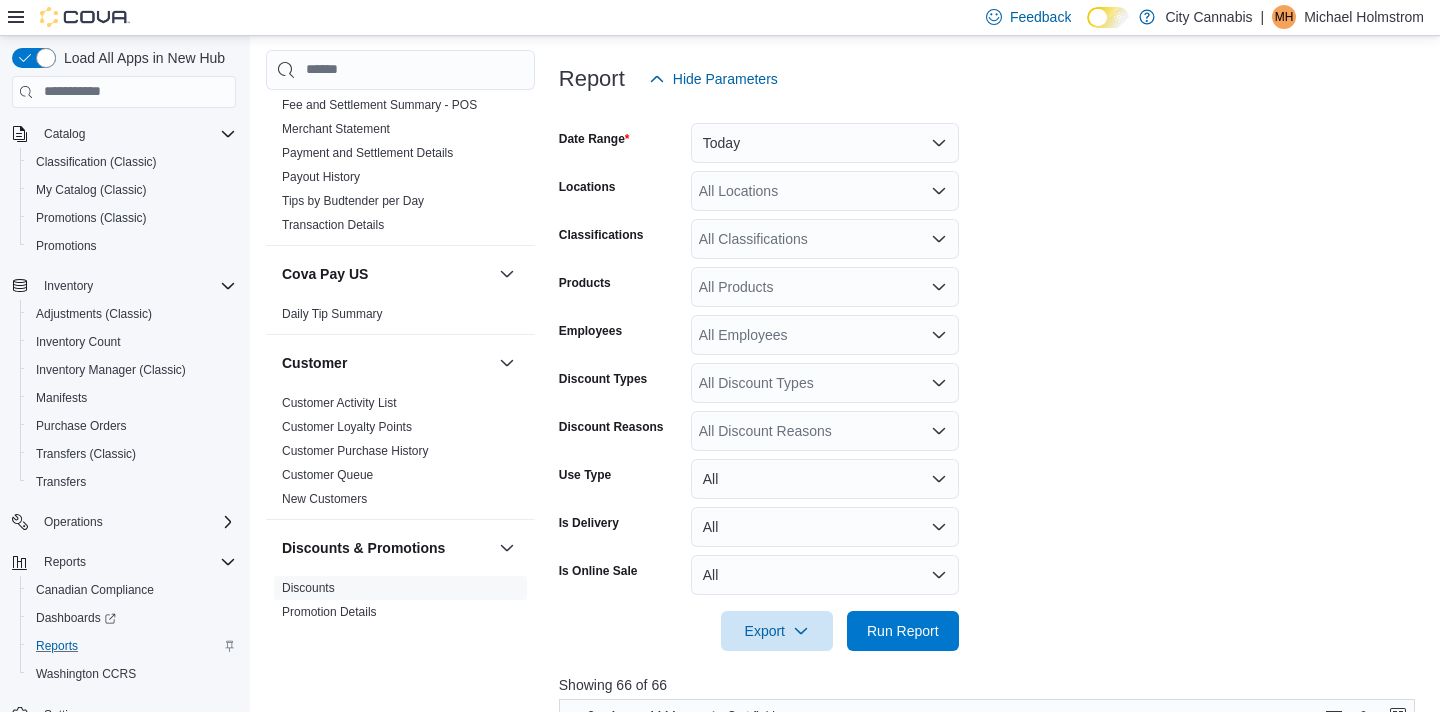 scroll, scrollTop: 816, scrollLeft: 0, axis: vertical 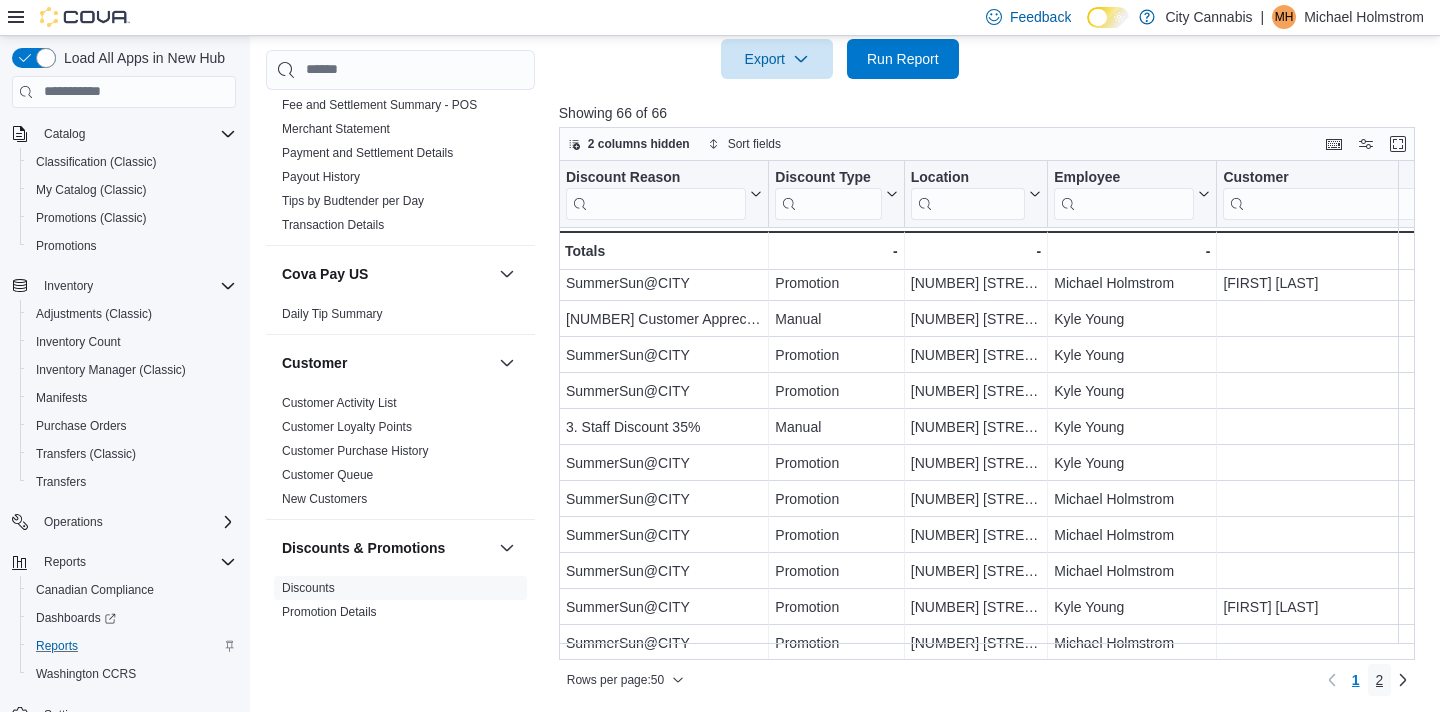 click on "2" at bounding box center [1380, 680] 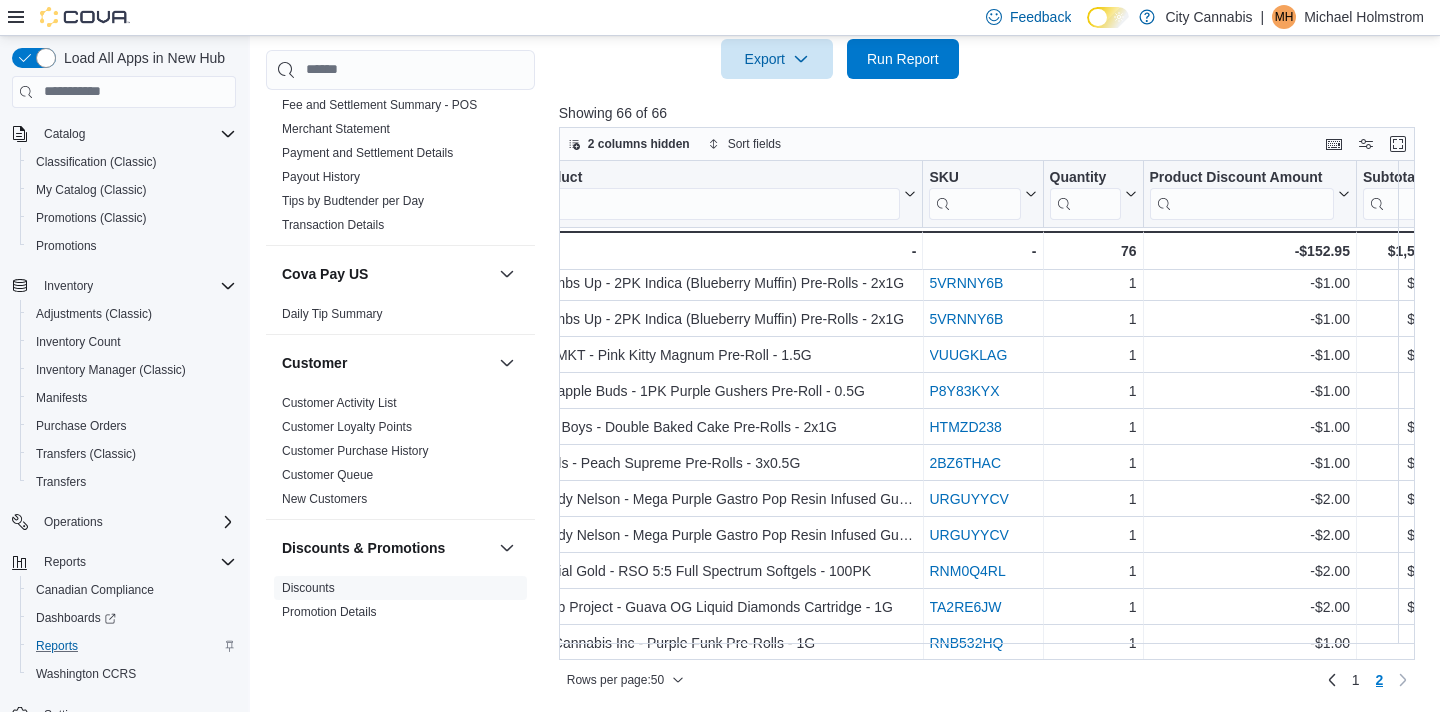 scroll, scrollTop: 201, scrollLeft: 1899, axis: both 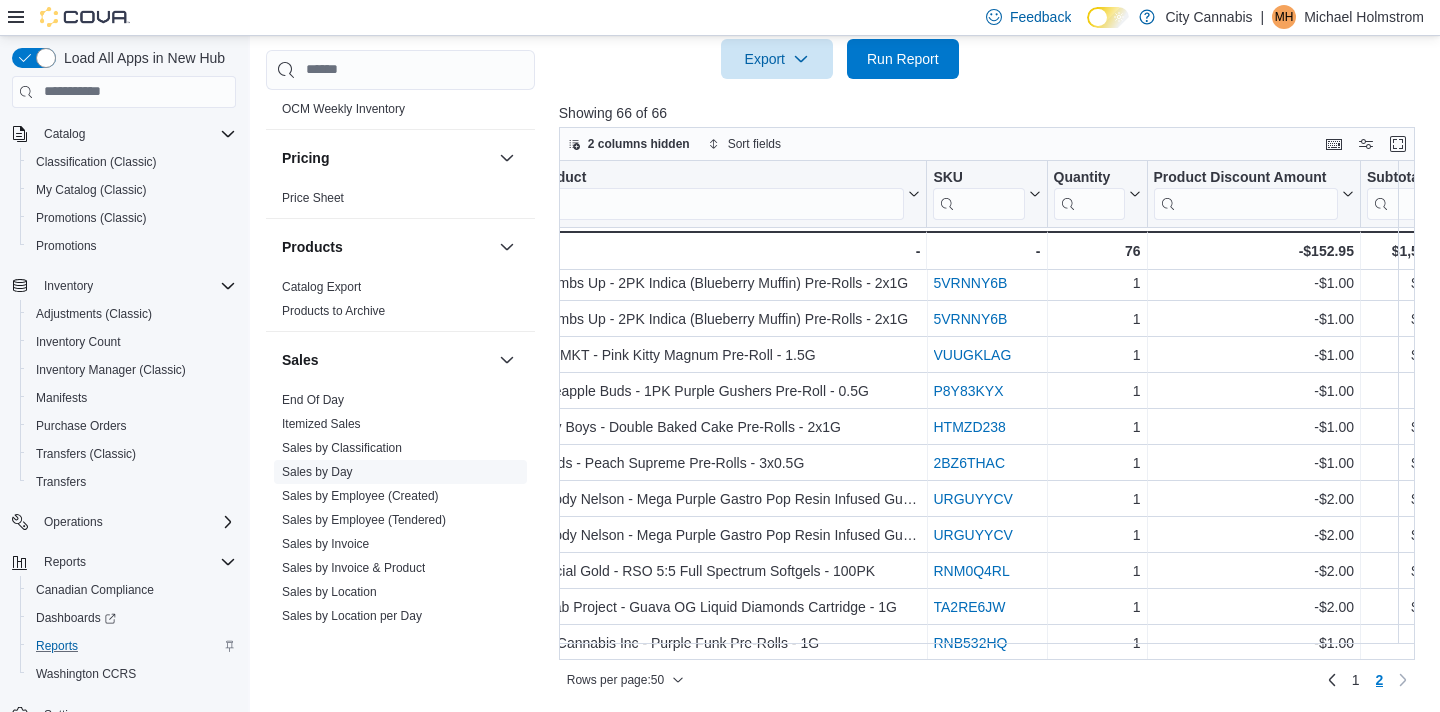 click on "Sales by Day" at bounding box center (317, 472) 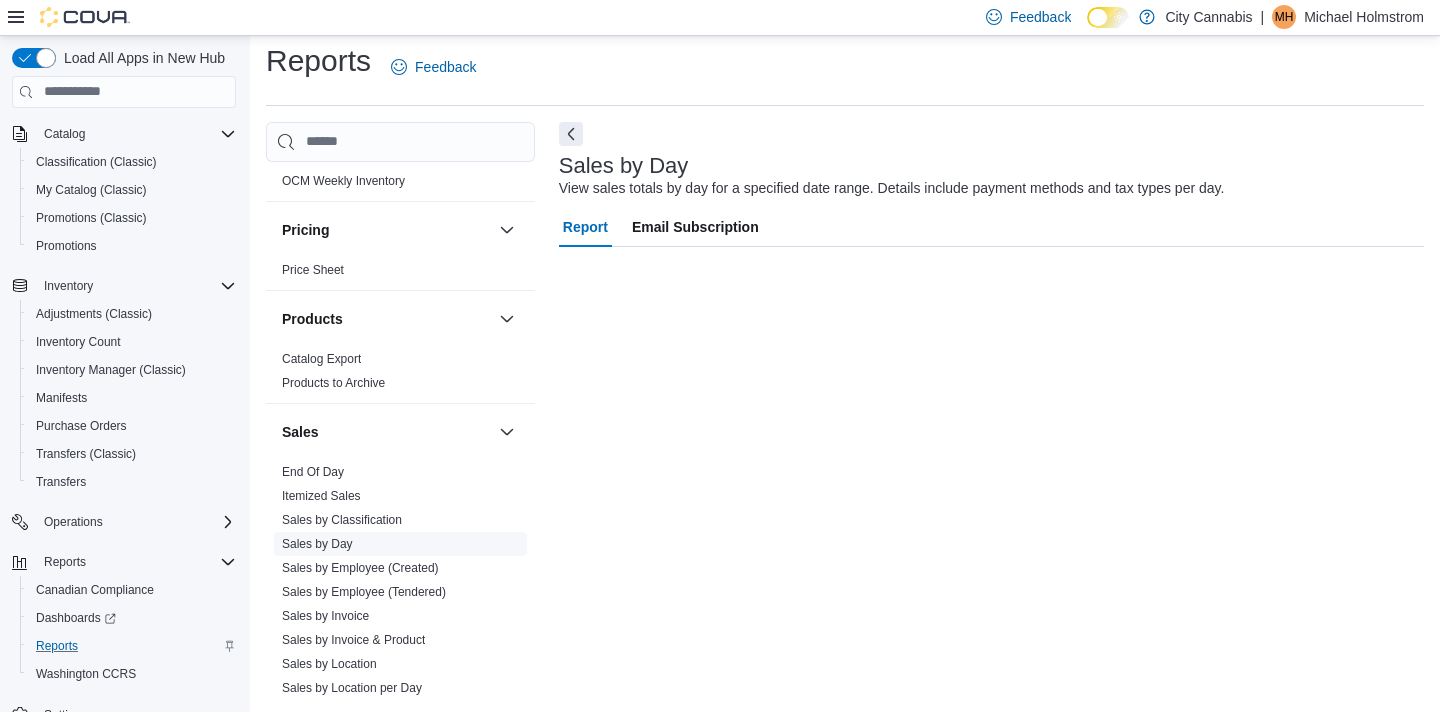 scroll, scrollTop: 11, scrollLeft: 0, axis: vertical 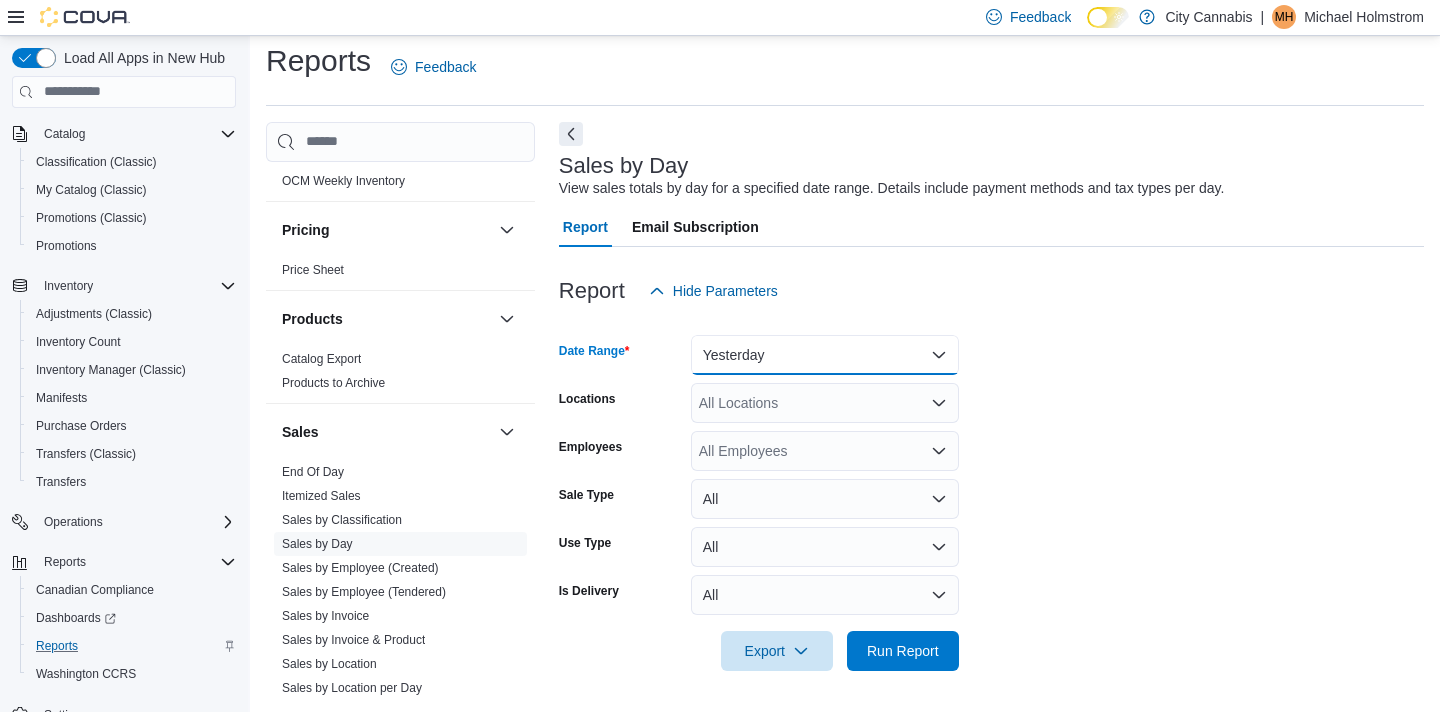 click on "Yesterday" at bounding box center (825, 355) 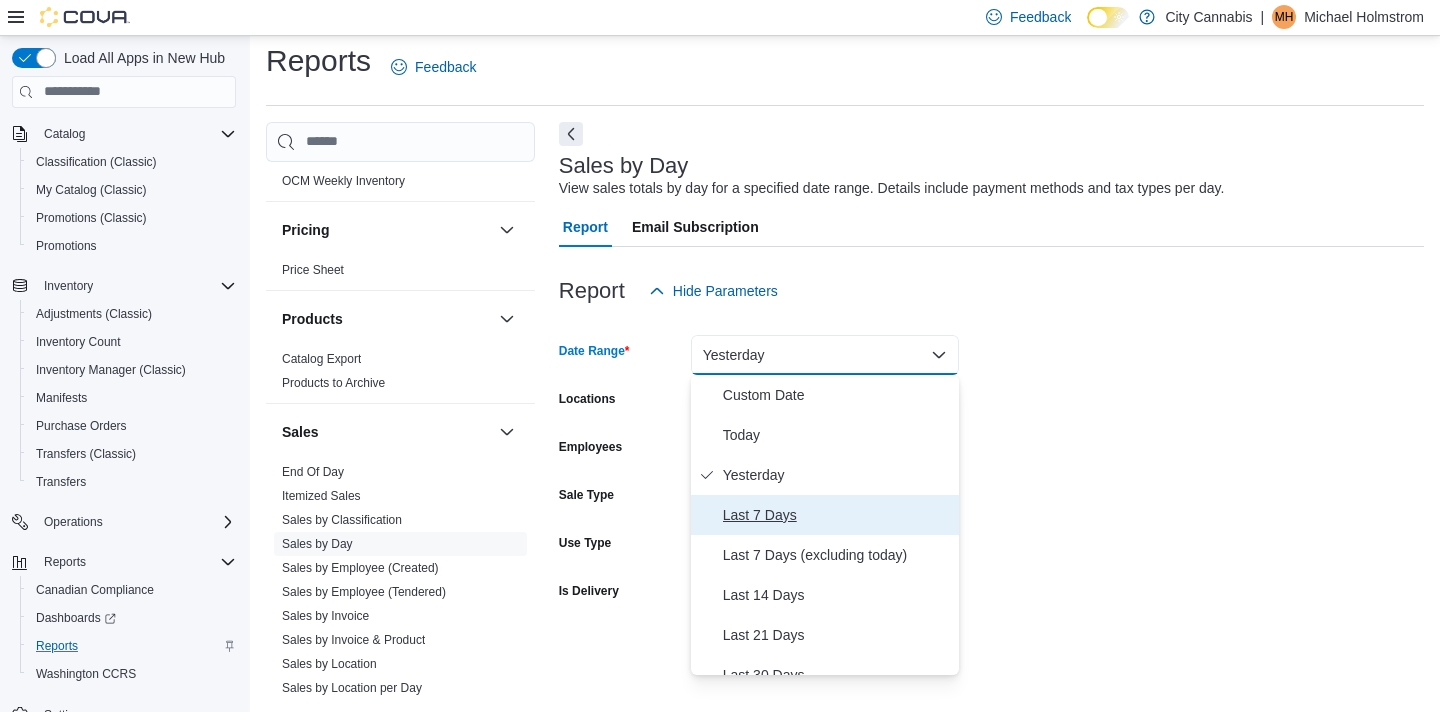 click on "Last 7 Days" at bounding box center (825, 515) 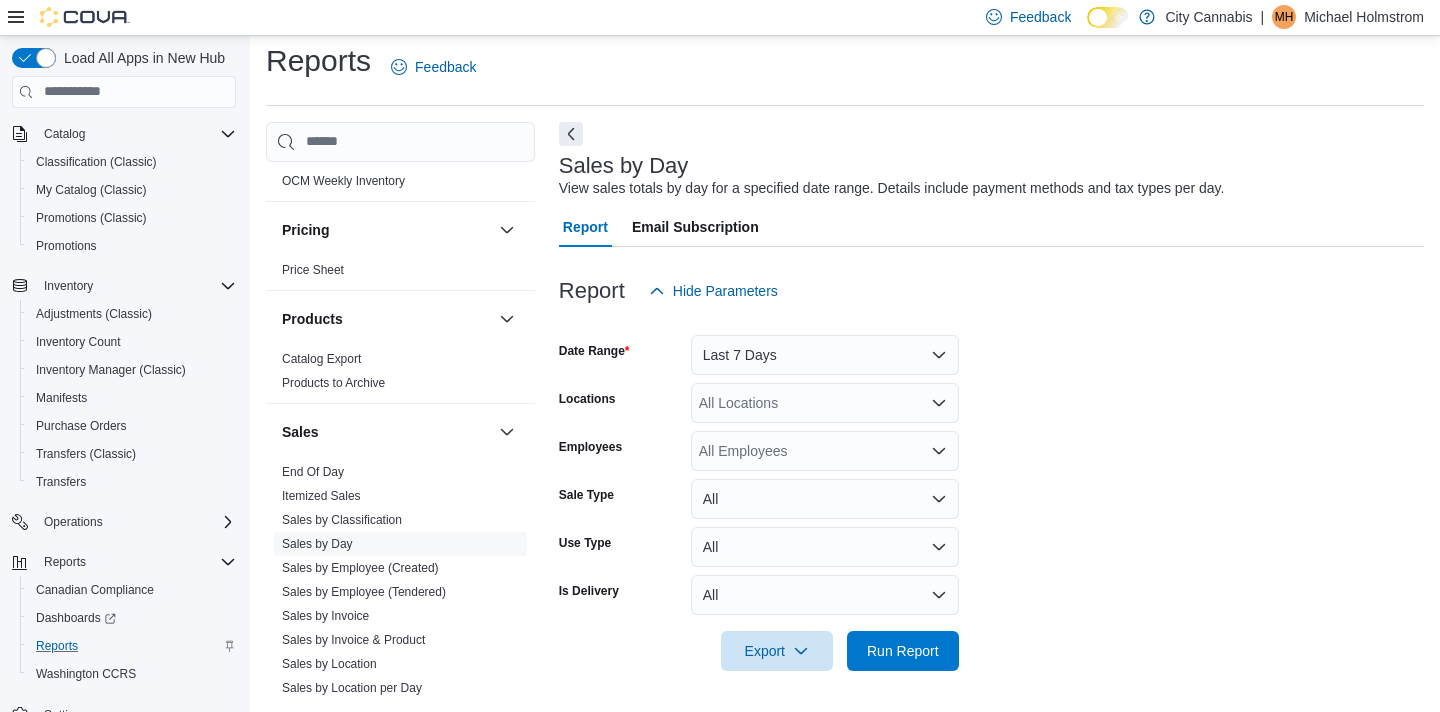 click at bounding box center (991, 623) 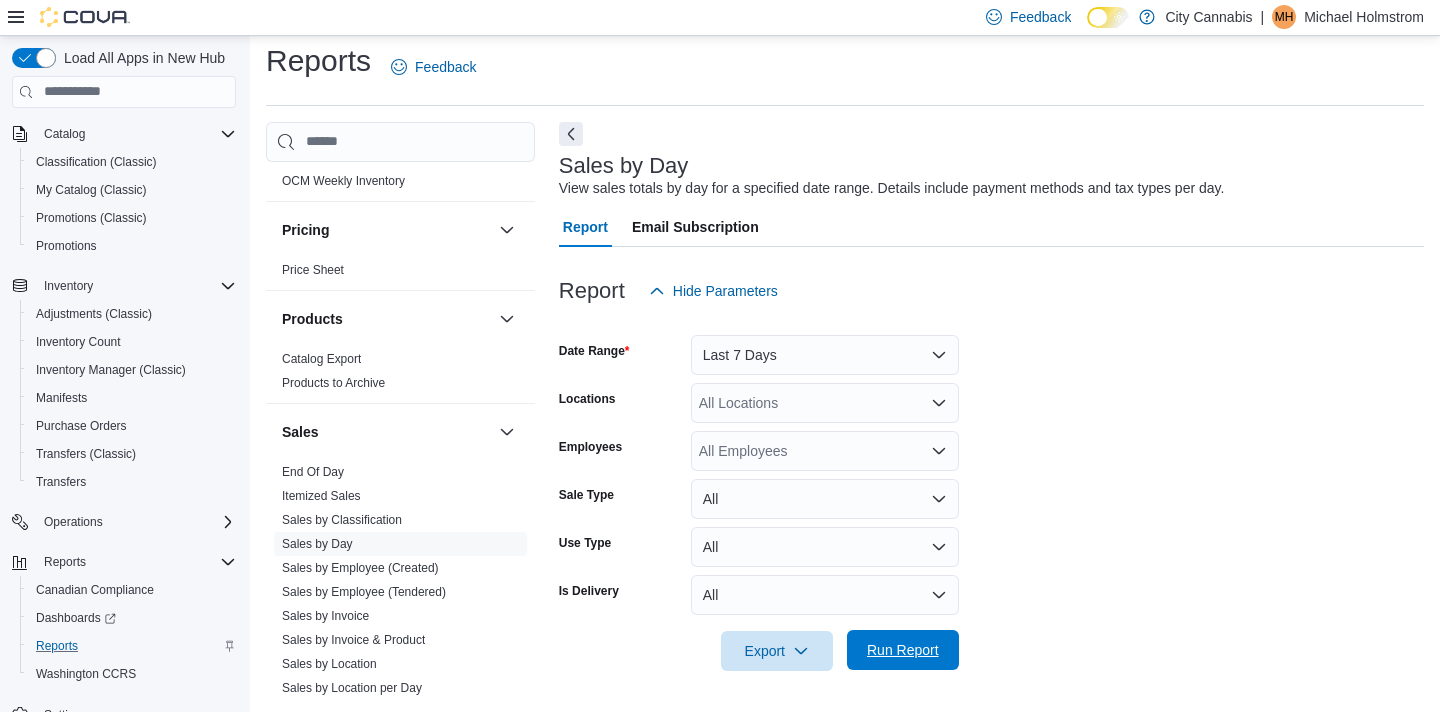 click on "Run Report" at bounding box center [903, 650] 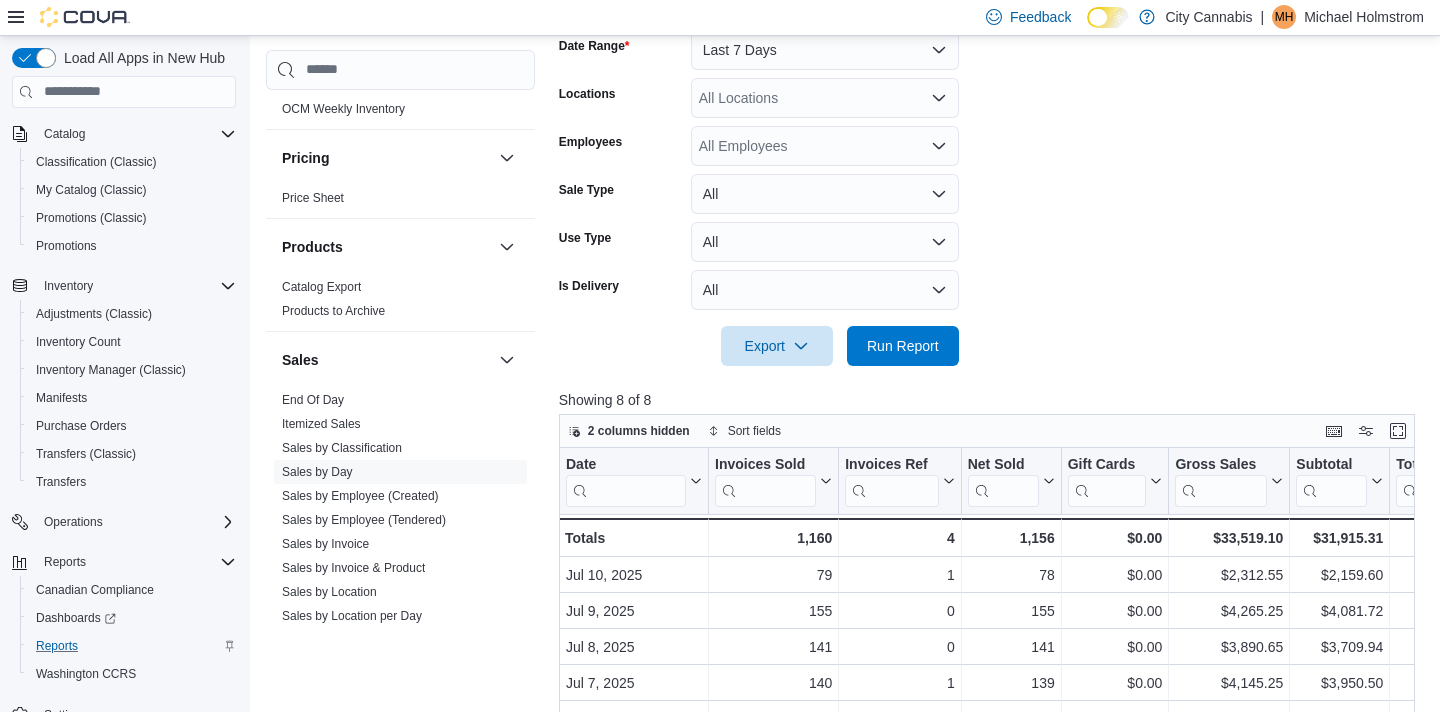 scroll, scrollTop: 603, scrollLeft: 0, axis: vertical 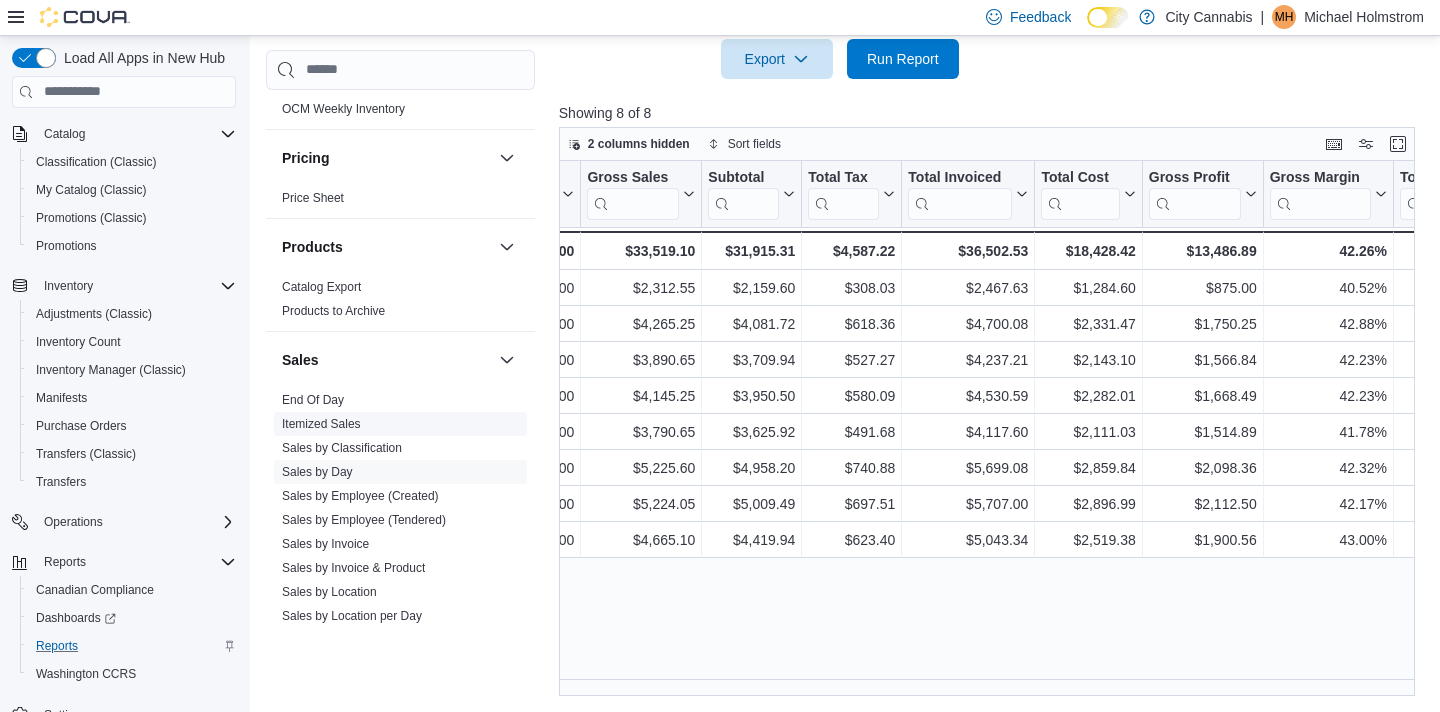 click on "Itemized Sales" at bounding box center (321, 424) 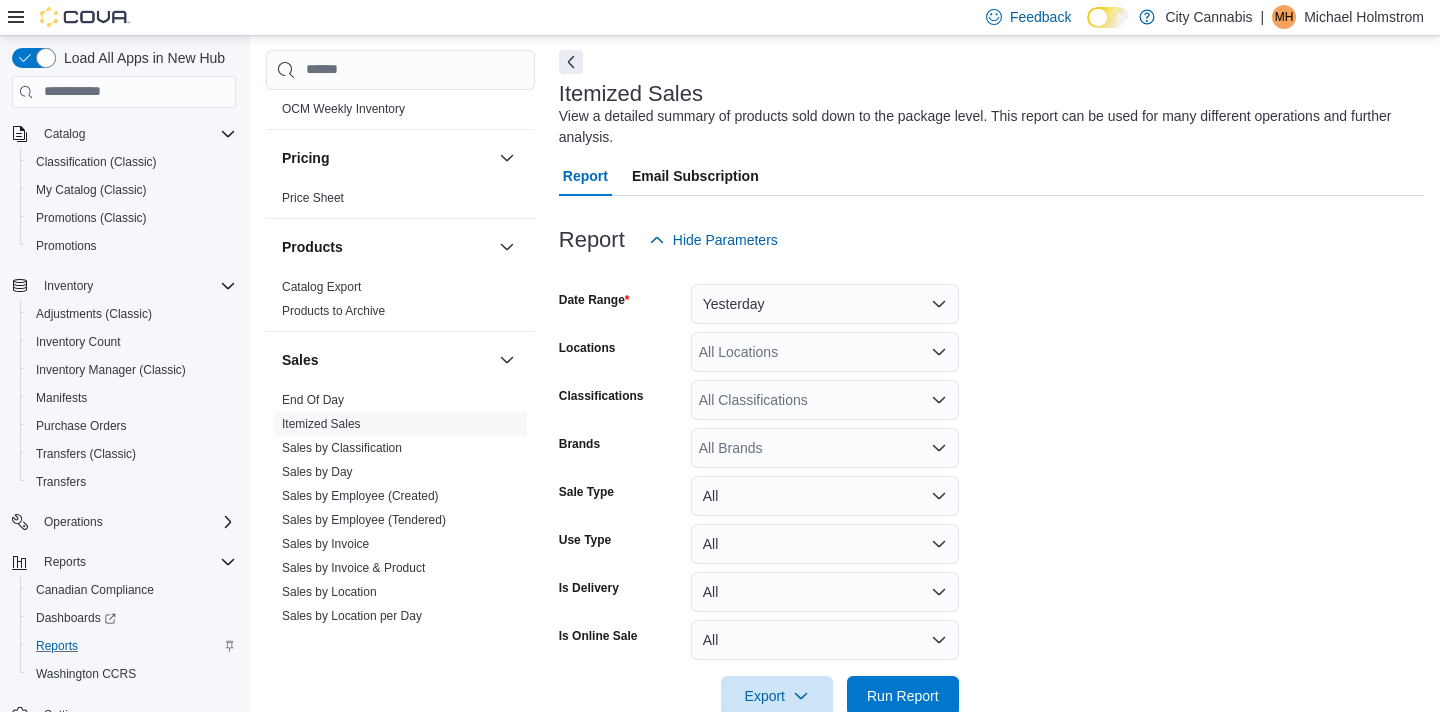 scroll, scrollTop: 67, scrollLeft: 0, axis: vertical 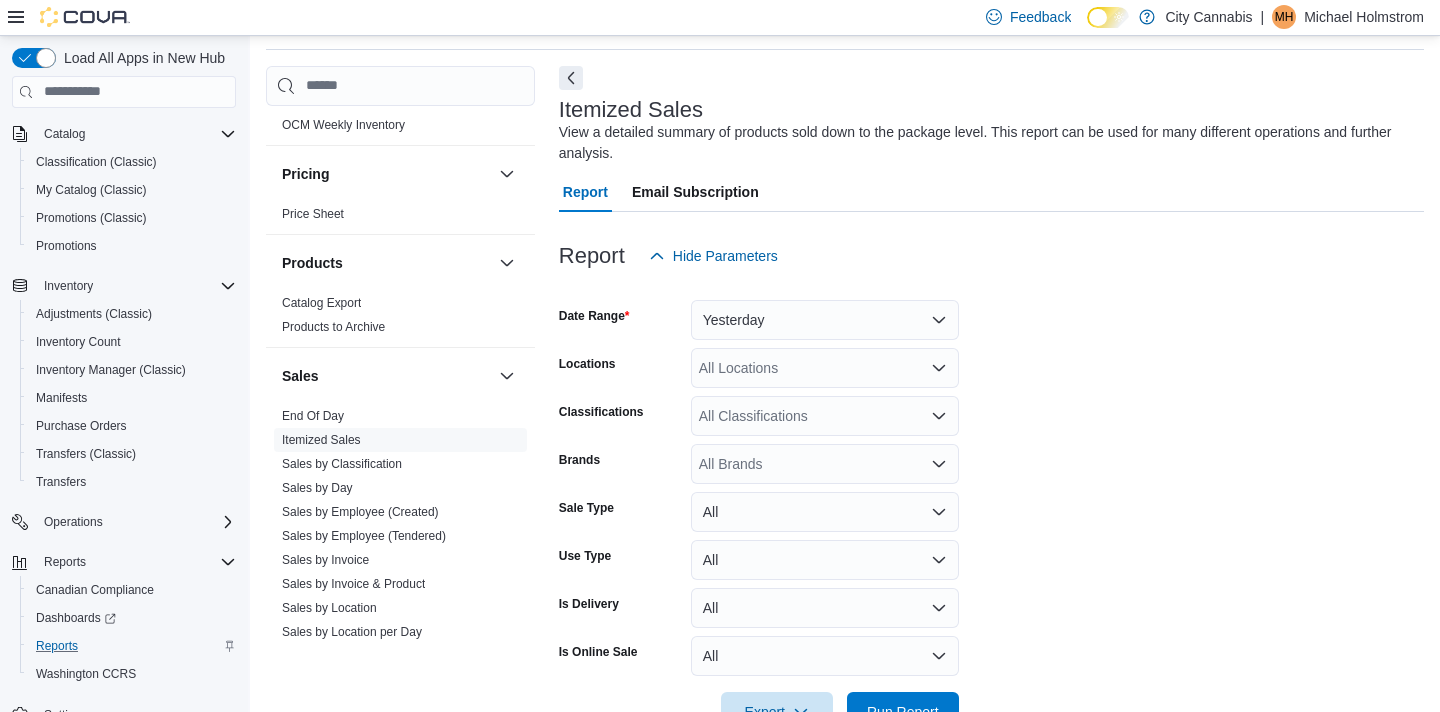 click on "All Locations" at bounding box center (825, 368) 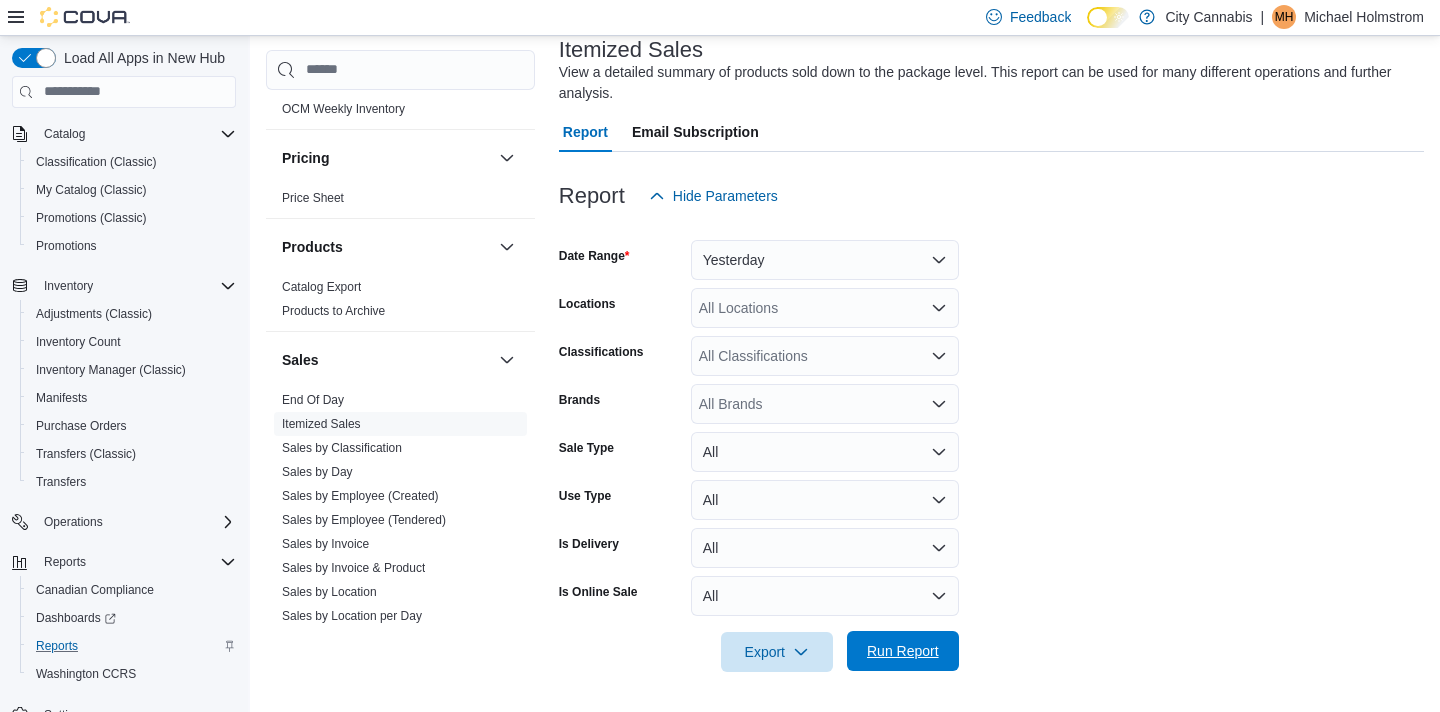 click on "Run Report" at bounding box center (903, 651) 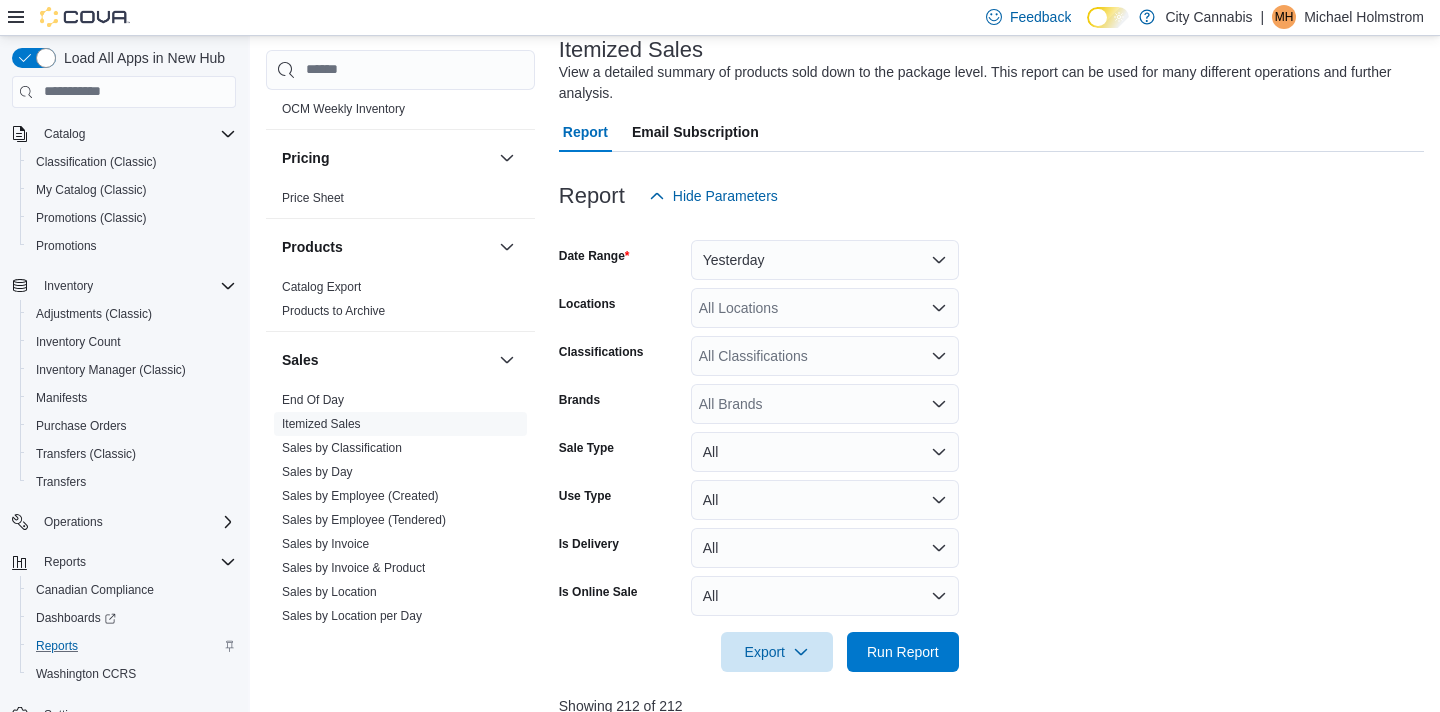 scroll, scrollTop: 720, scrollLeft: 0, axis: vertical 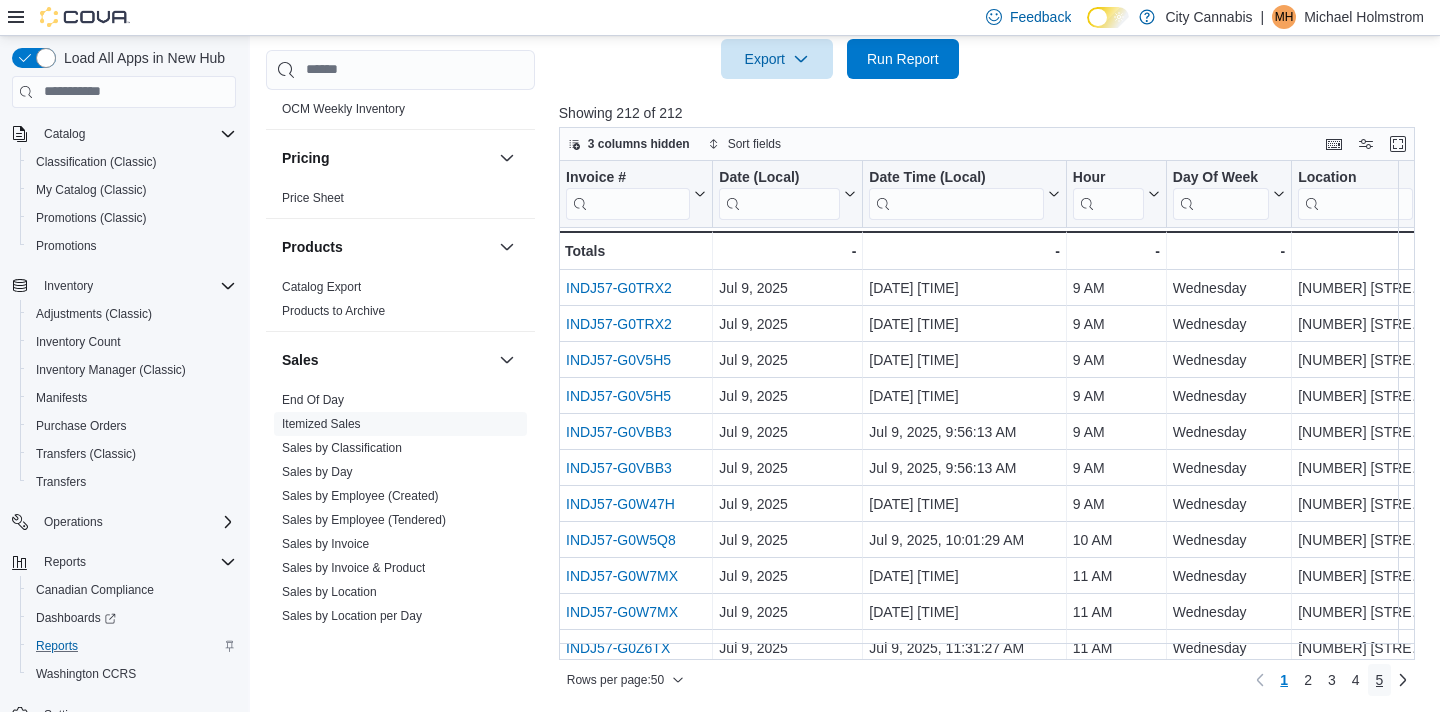 click on "5" at bounding box center (1380, 680) 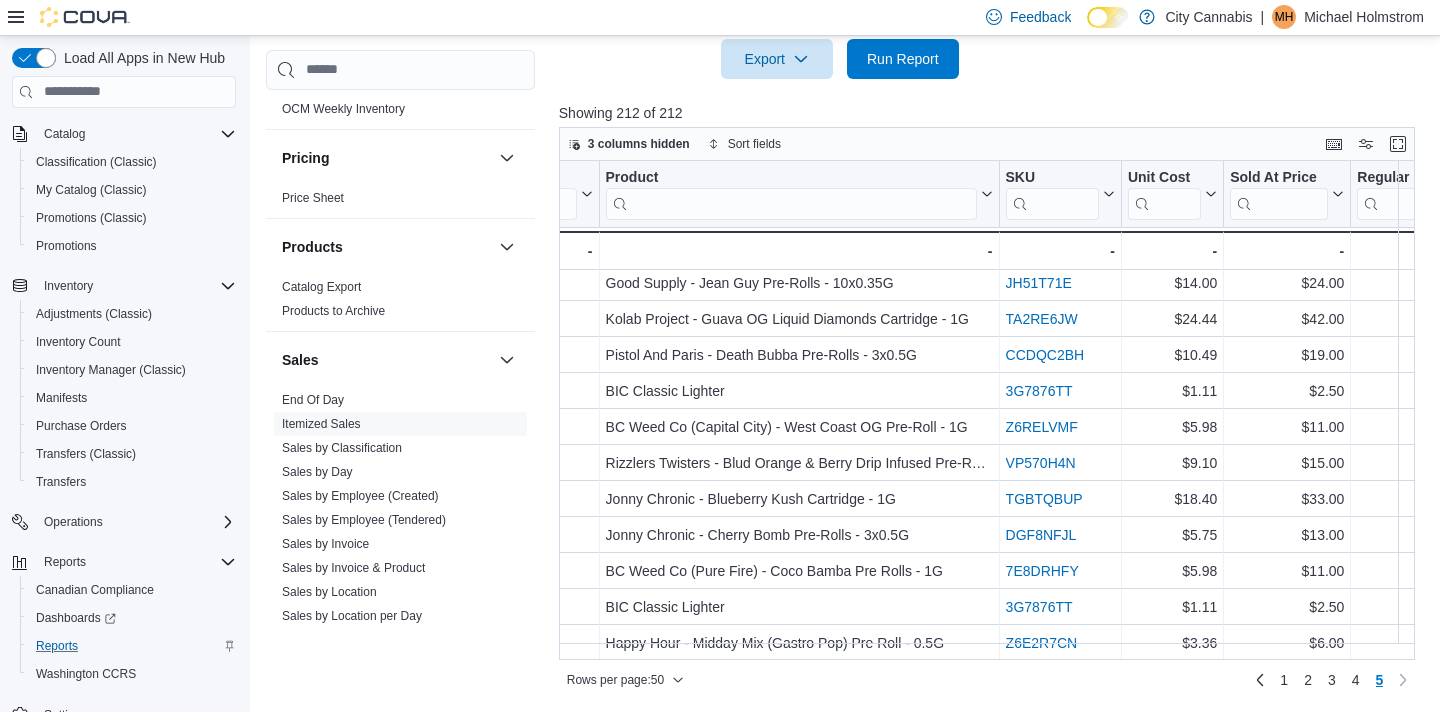 scroll, scrollTop: 0, scrollLeft: 2698, axis: horizontal 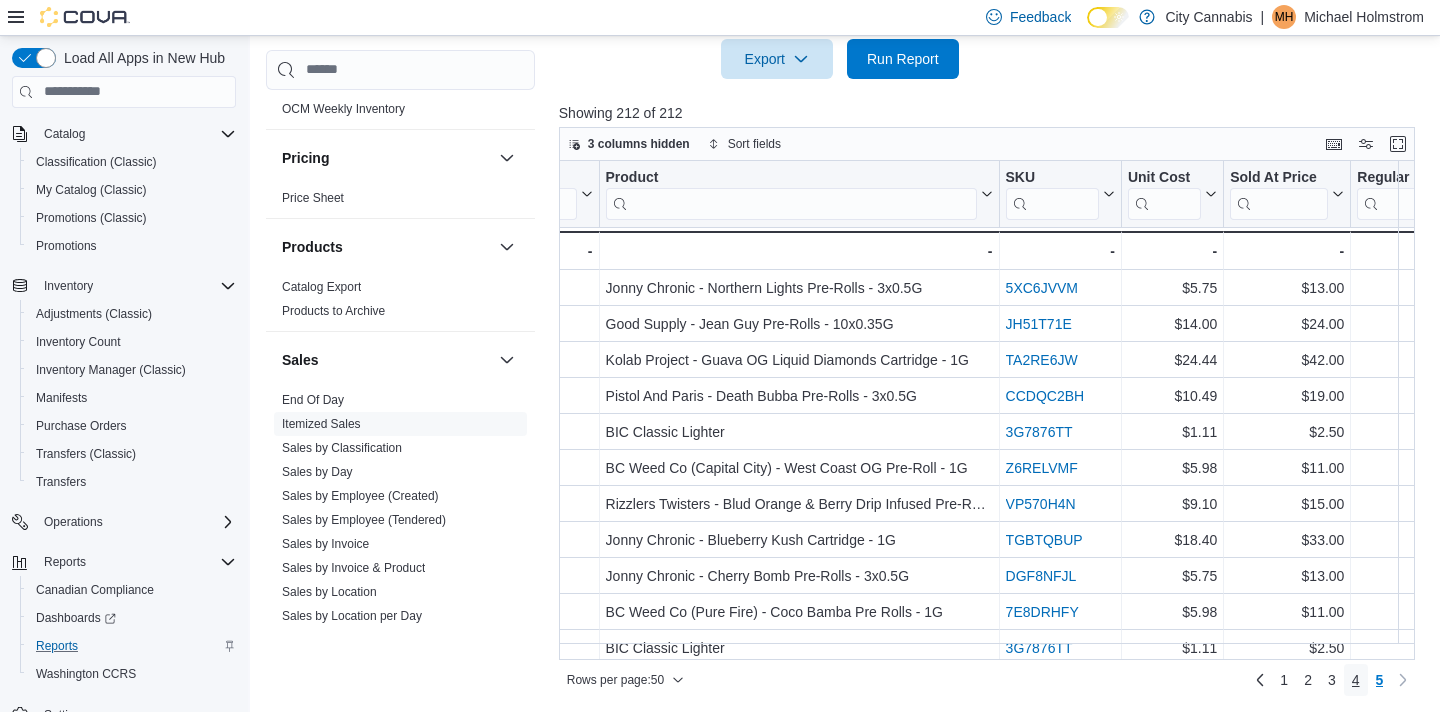 click on "4" at bounding box center (1356, 680) 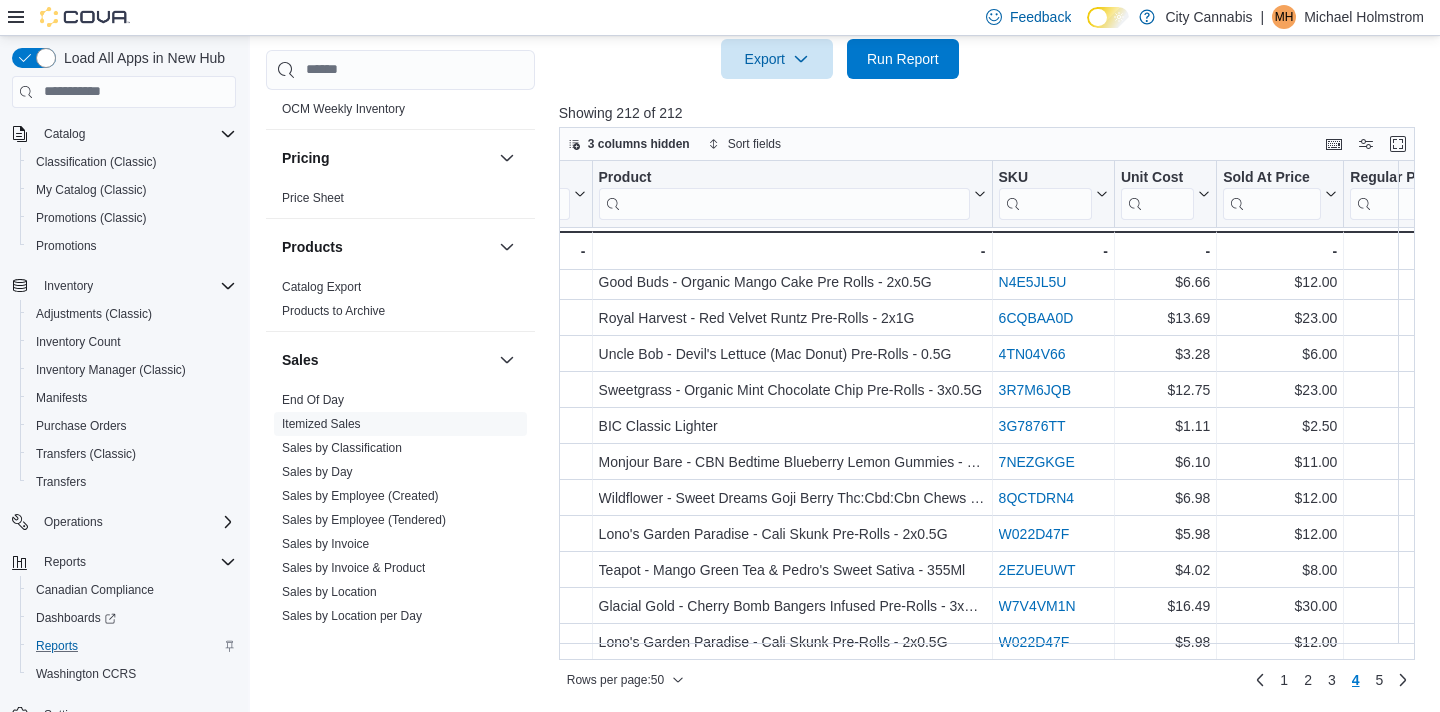 scroll, scrollTop: 1112, scrollLeft: 2705, axis: both 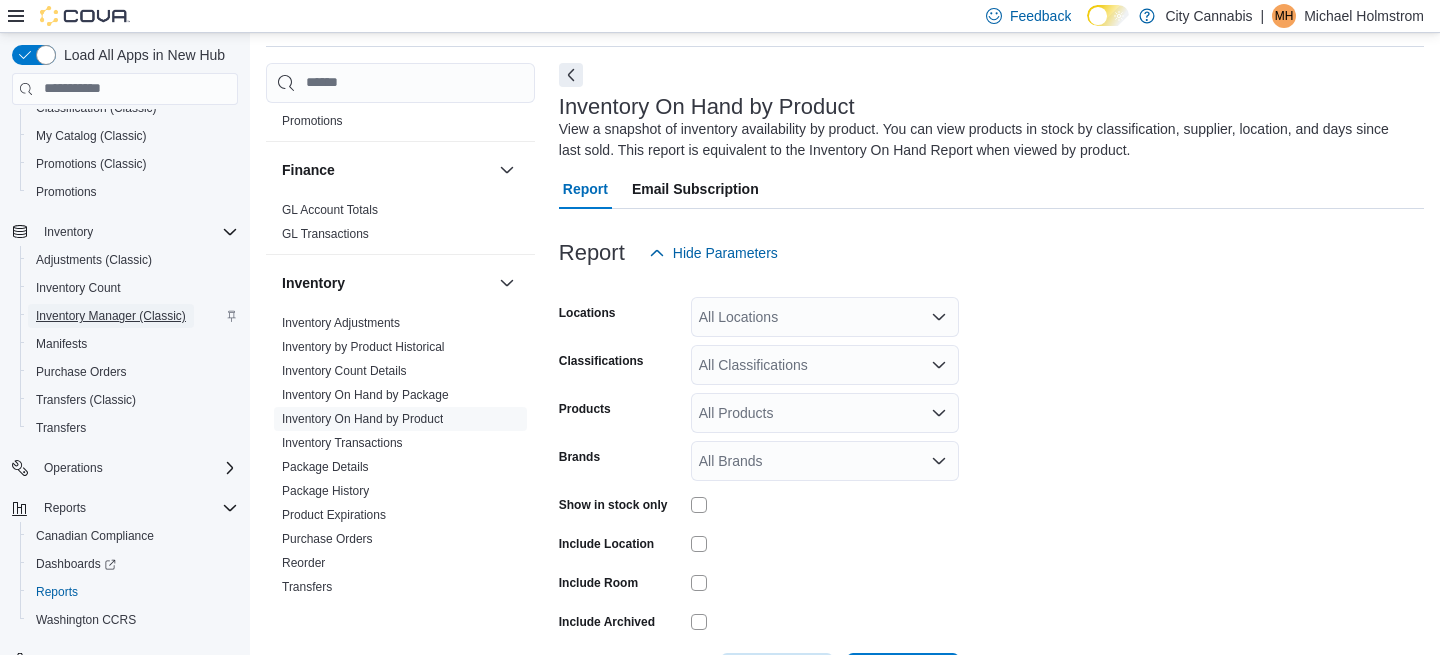 click on "Inventory Manager (Classic)" at bounding box center (111, 316) 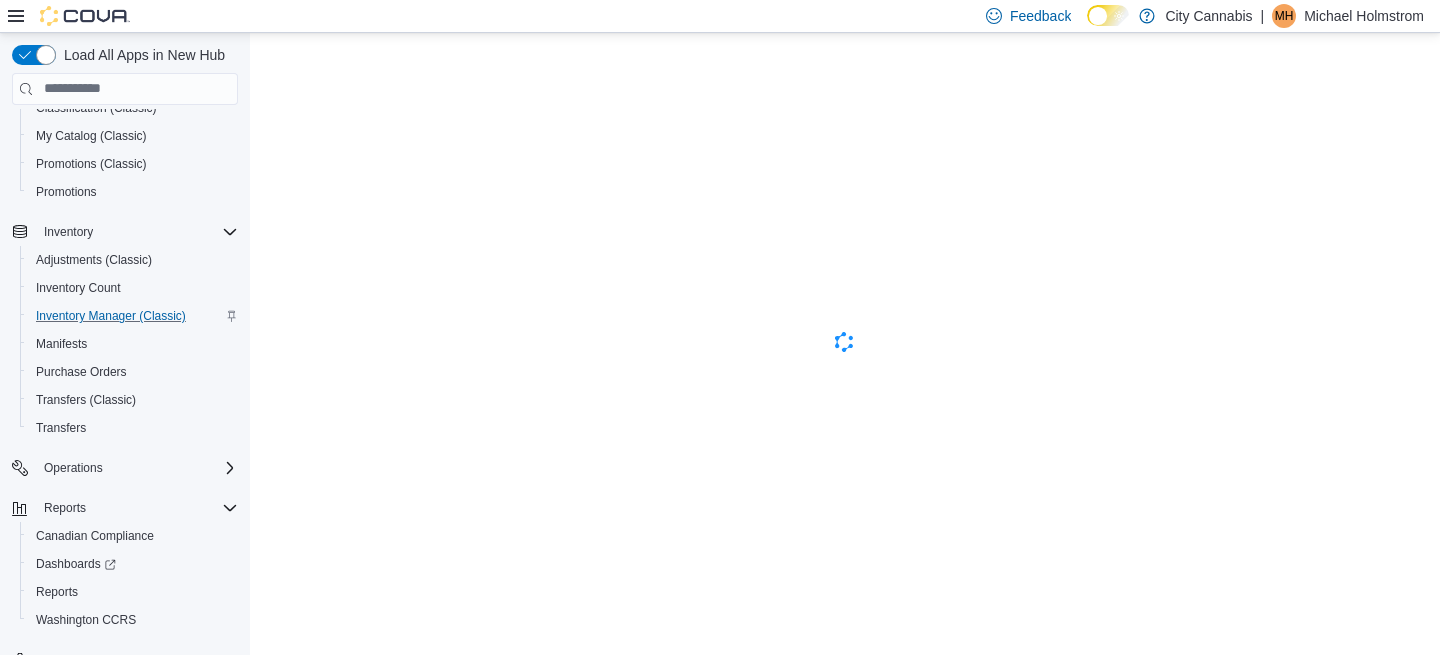 scroll, scrollTop: 0, scrollLeft: 0, axis: both 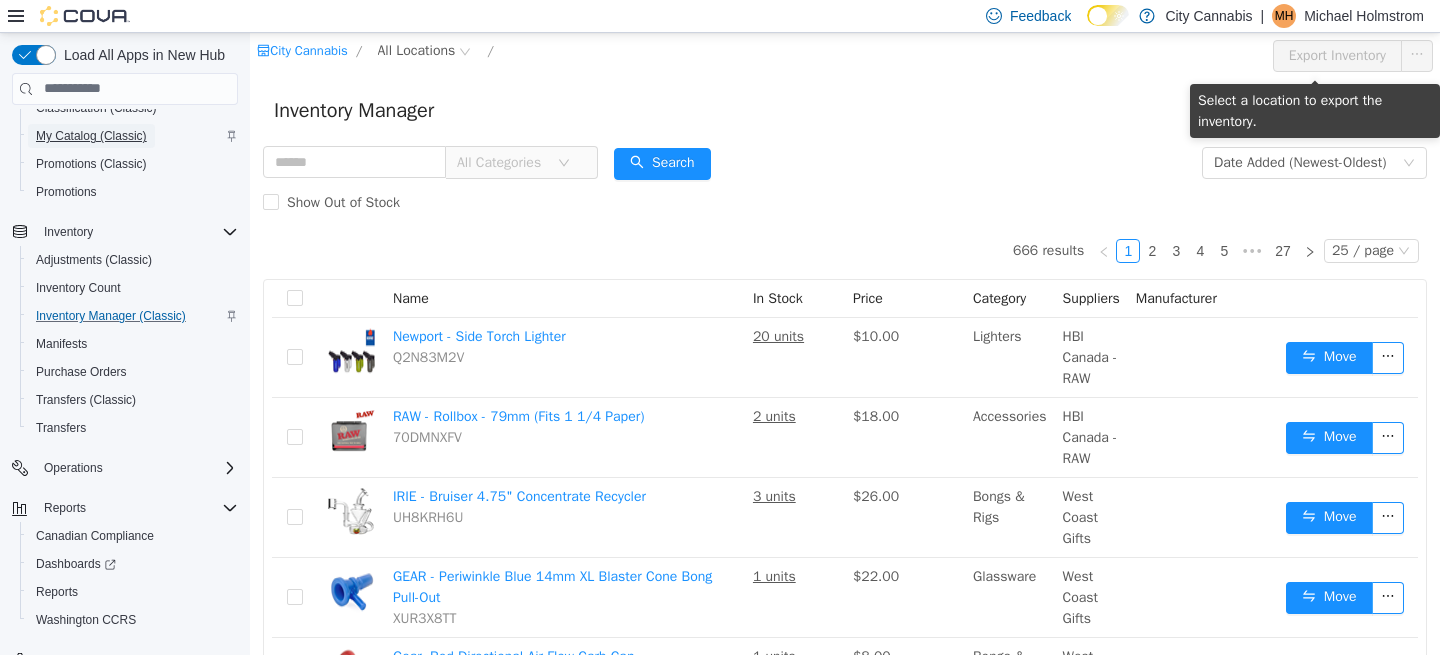 click on "My Catalog (Classic)" at bounding box center (91, 136) 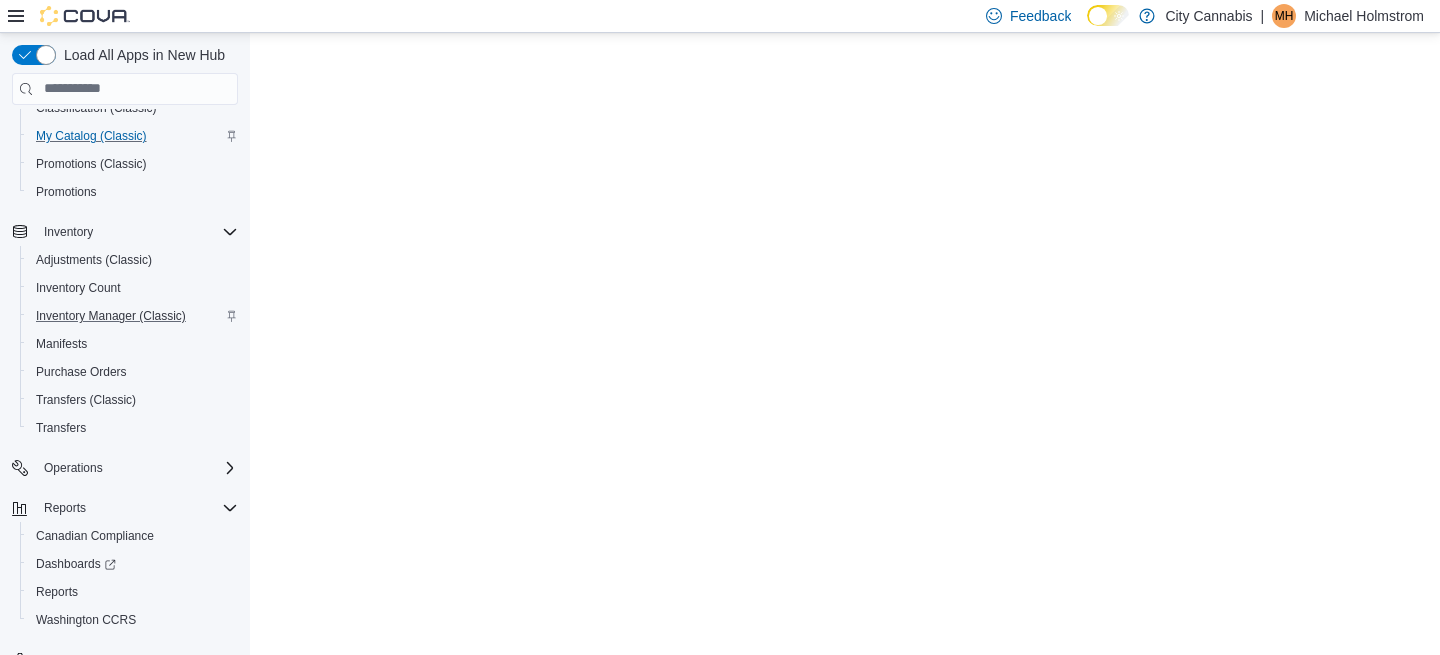scroll, scrollTop: 0, scrollLeft: 0, axis: both 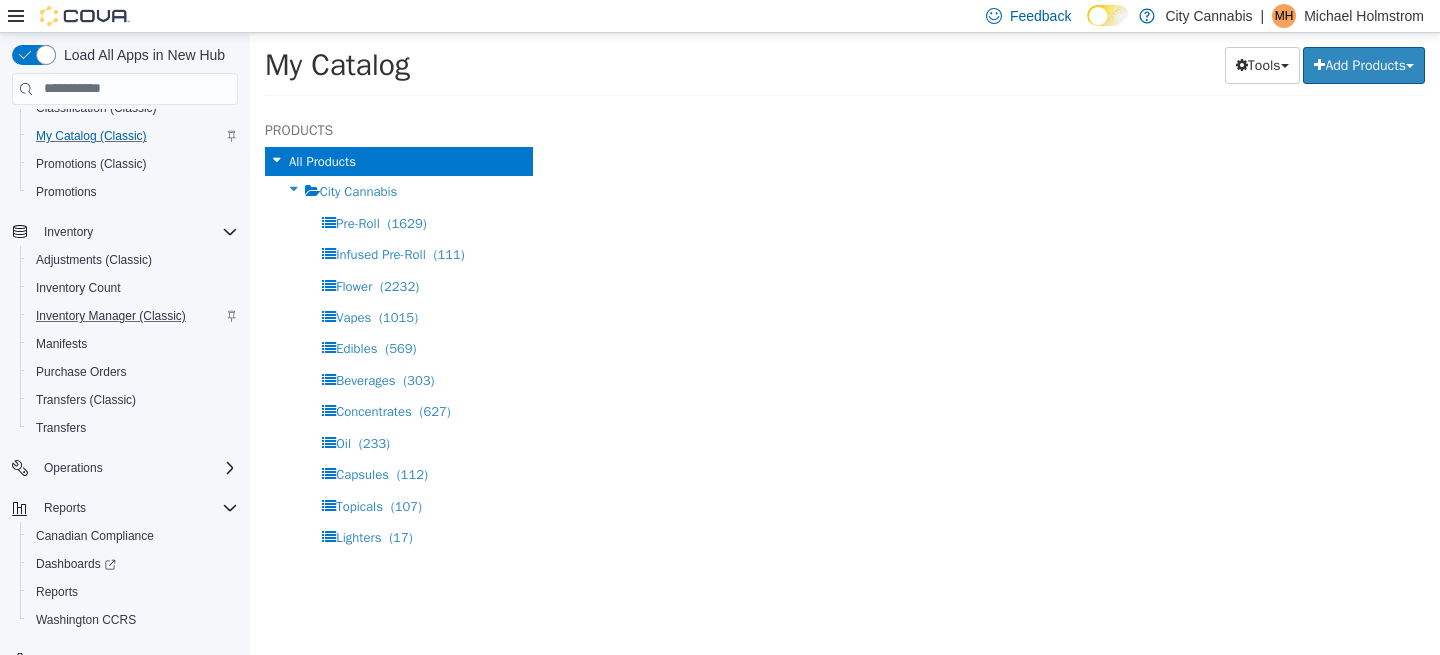 select on "**********" 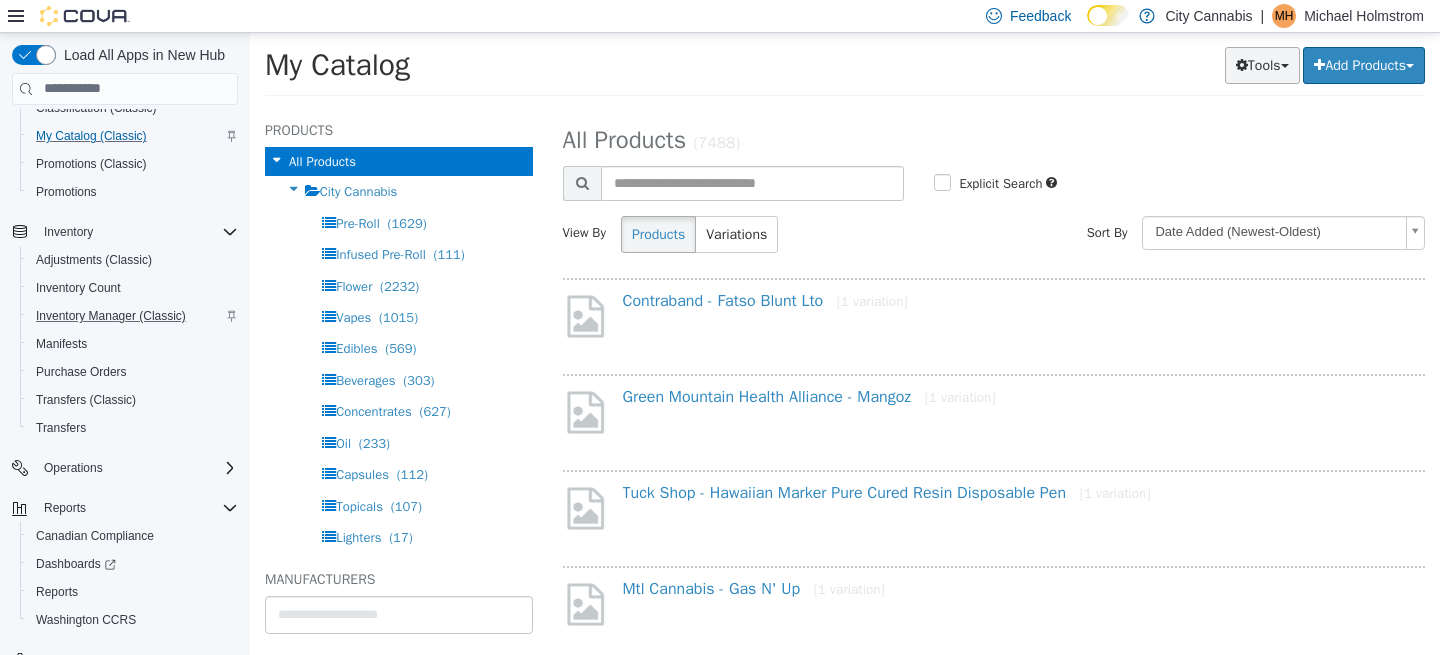 click on "Tools" at bounding box center (1262, 64) 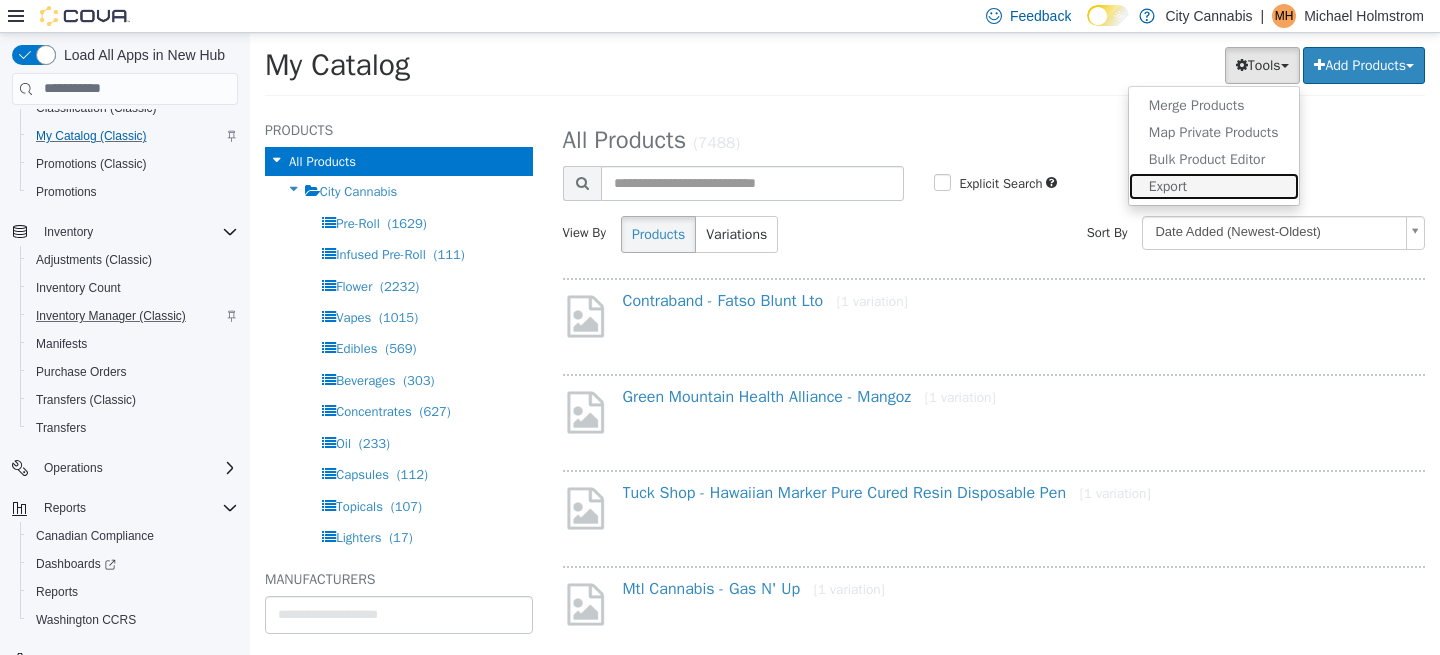 click on "Export" at bounding box center (1214, 185) 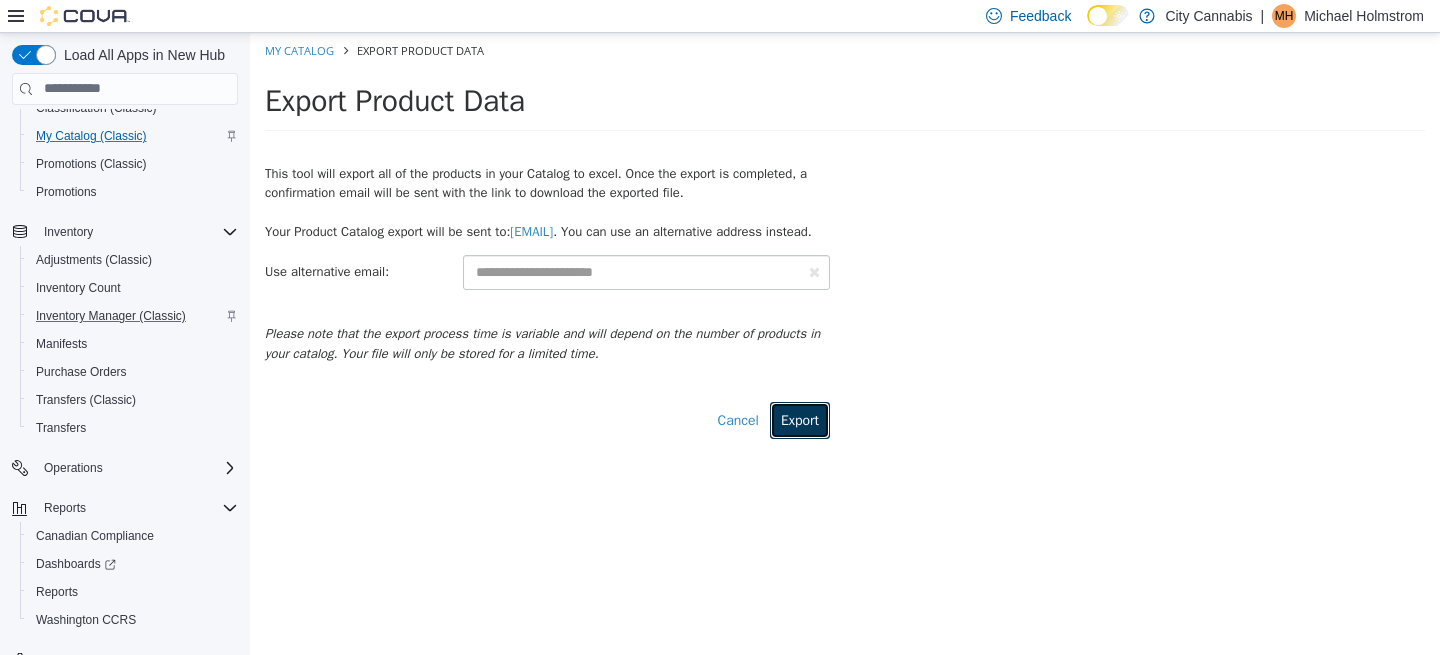 click on "Export" at bounding box center (800, 419) 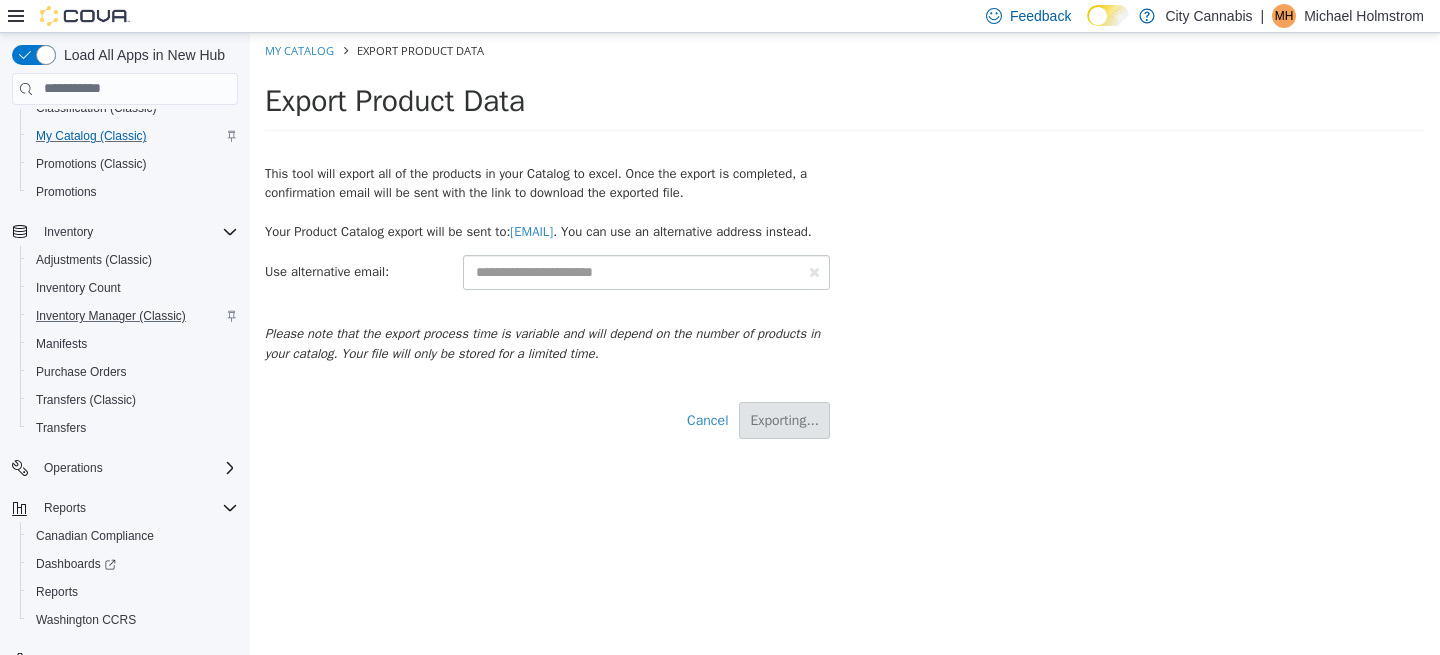 select on "**********" 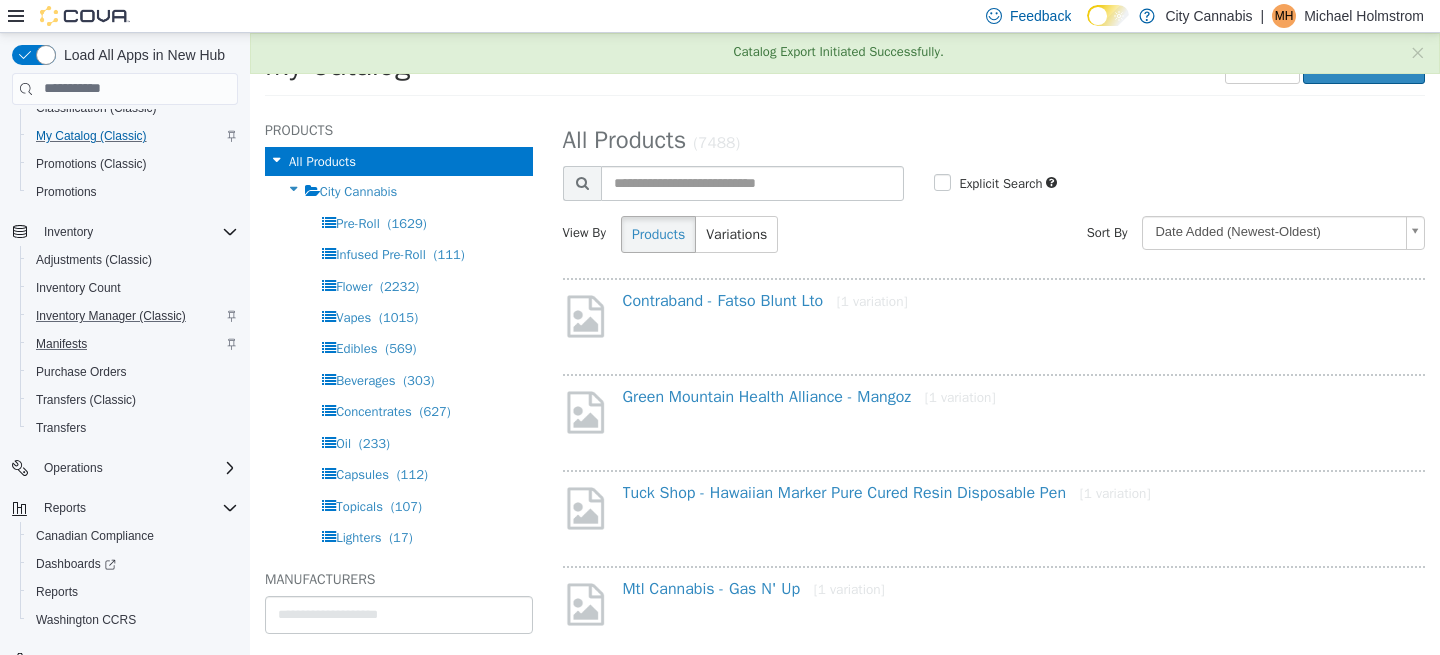 scroll, scrollTop: 209, scrollLeft: 0, axis: vertical 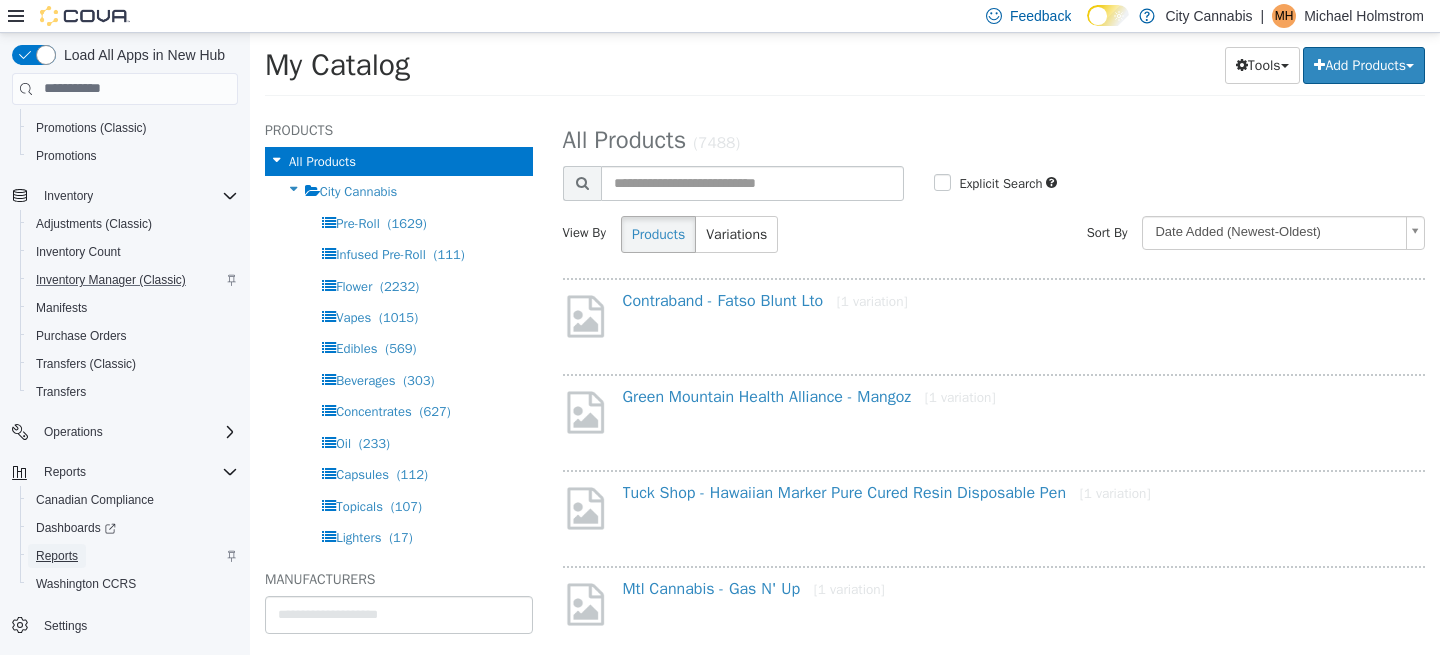 click on "Reports" at bounding box center [57, 556] 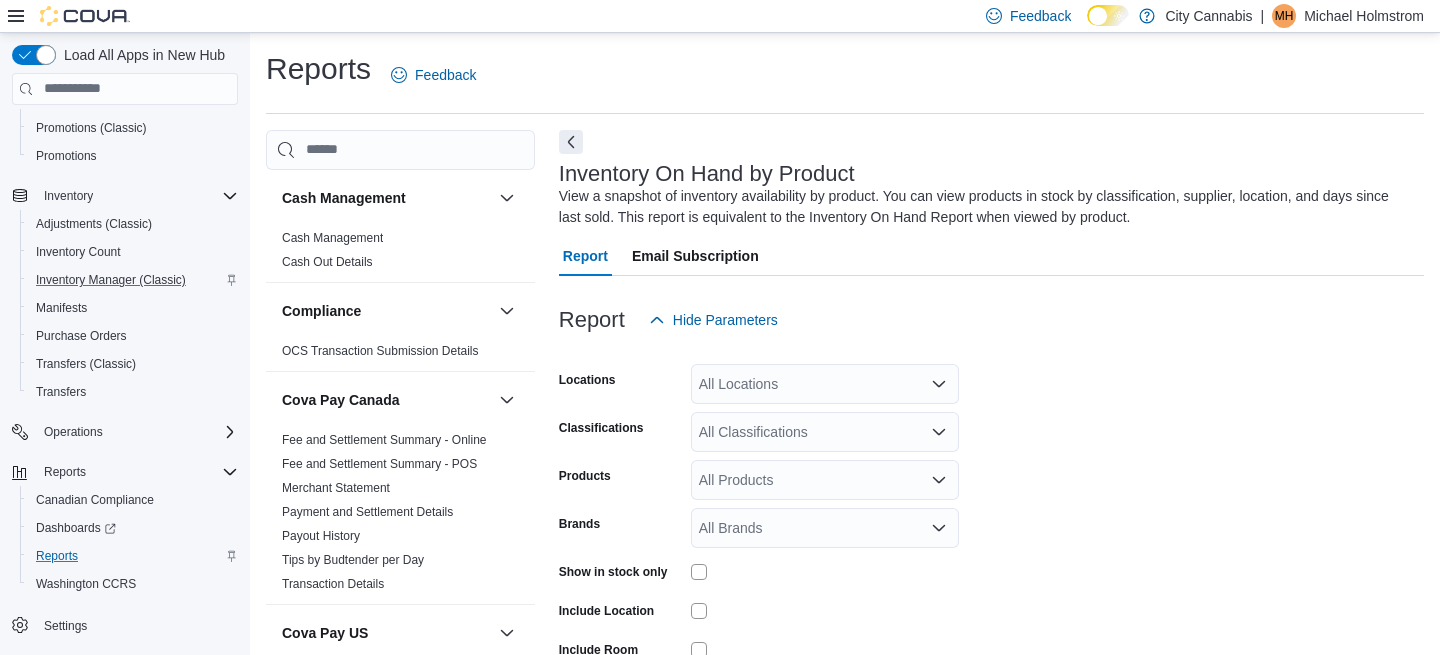 scroll, scrollTop: 67, scrollLeft: 0, axis: vertical 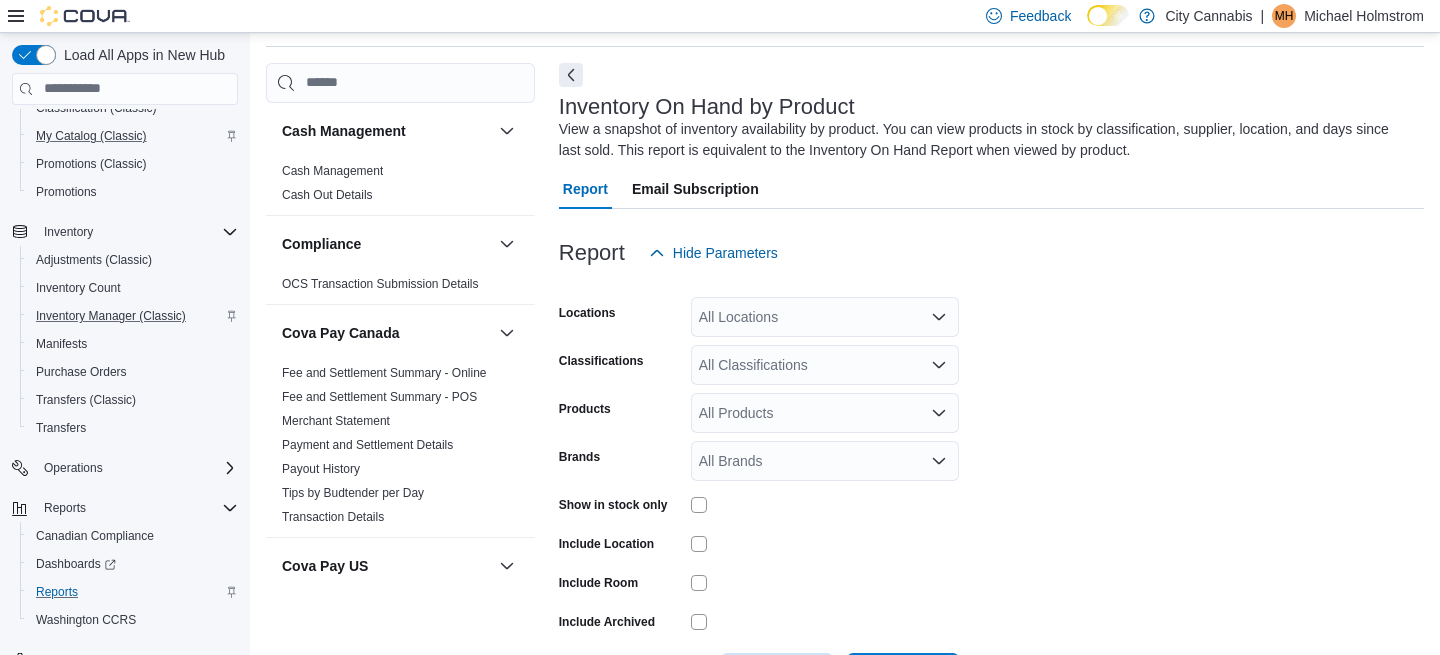 click on "All Classifications" at bounding box center (825, 365) 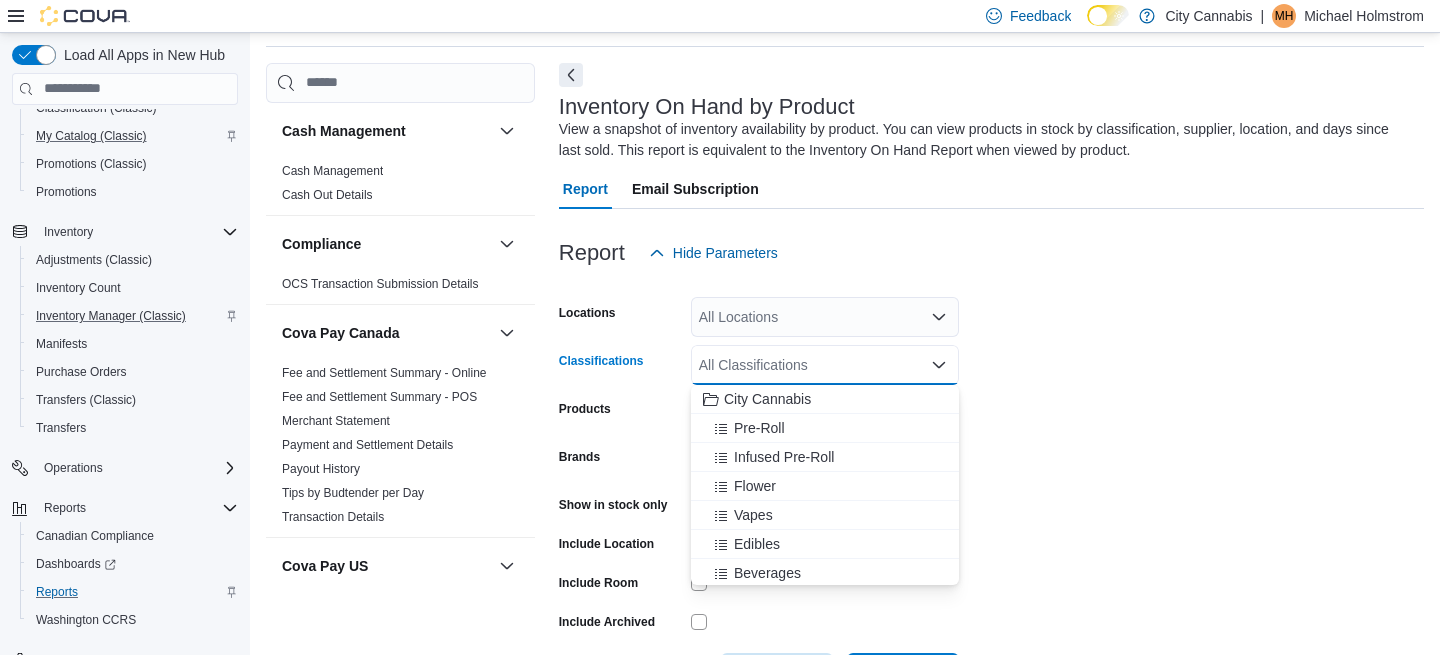 click on "Locations All Locations Classifications All Classifications Combo box. Selected. Combo box input. All Classifications. Type some text or, to display a list of choices, press Down Arrow. To exit the list of choices, press Escape. Products All Products Brands All Brands Show in stock only Include Location Include Room Include Archived Export  Run Report" at bounding box center [991, 483] 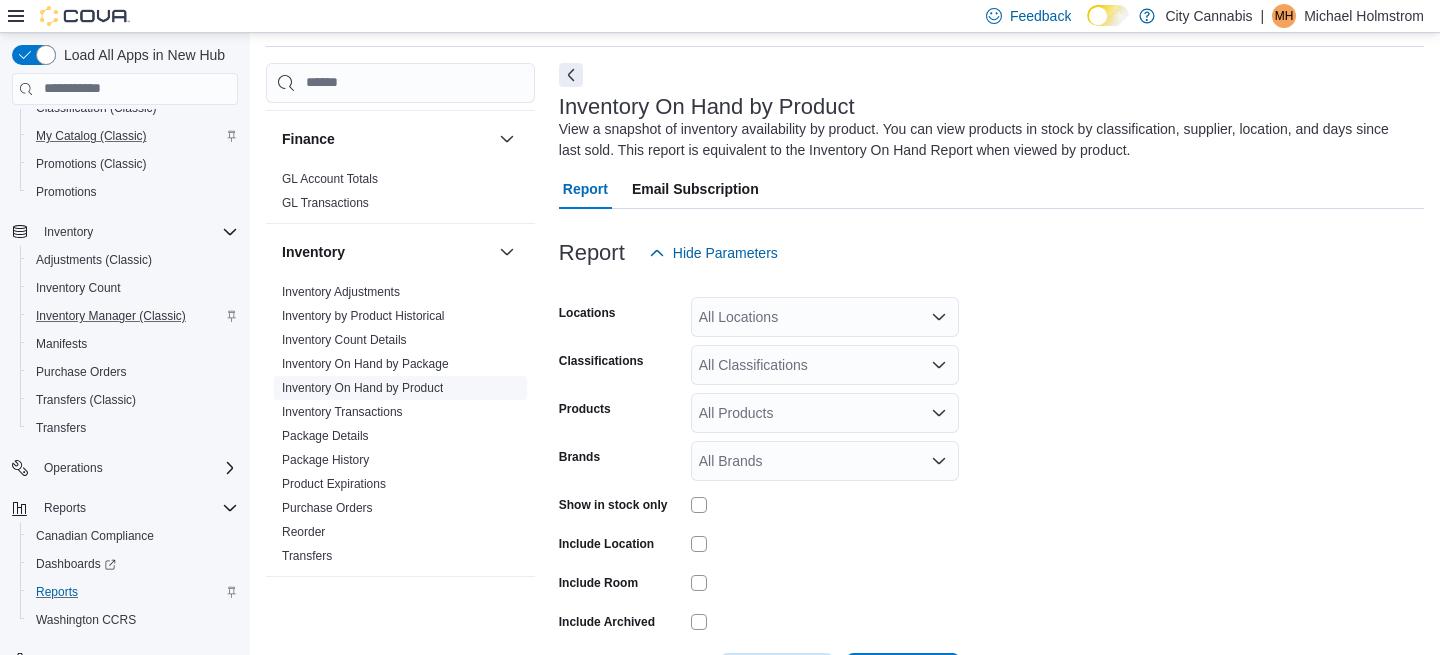 scroll, scrollTop: 837, scrollLeft: 0, axis: vertical 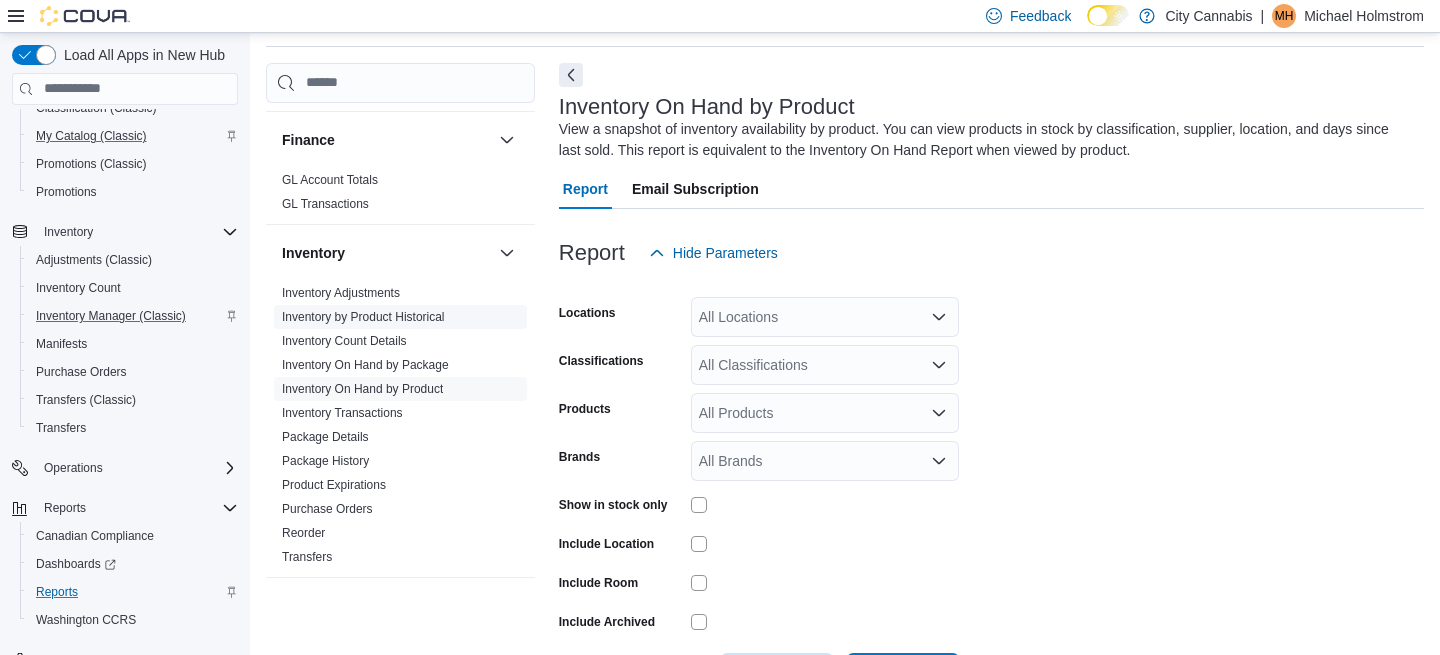 click on "Inventory On Hand by Package" at bounding box center [365, 365] 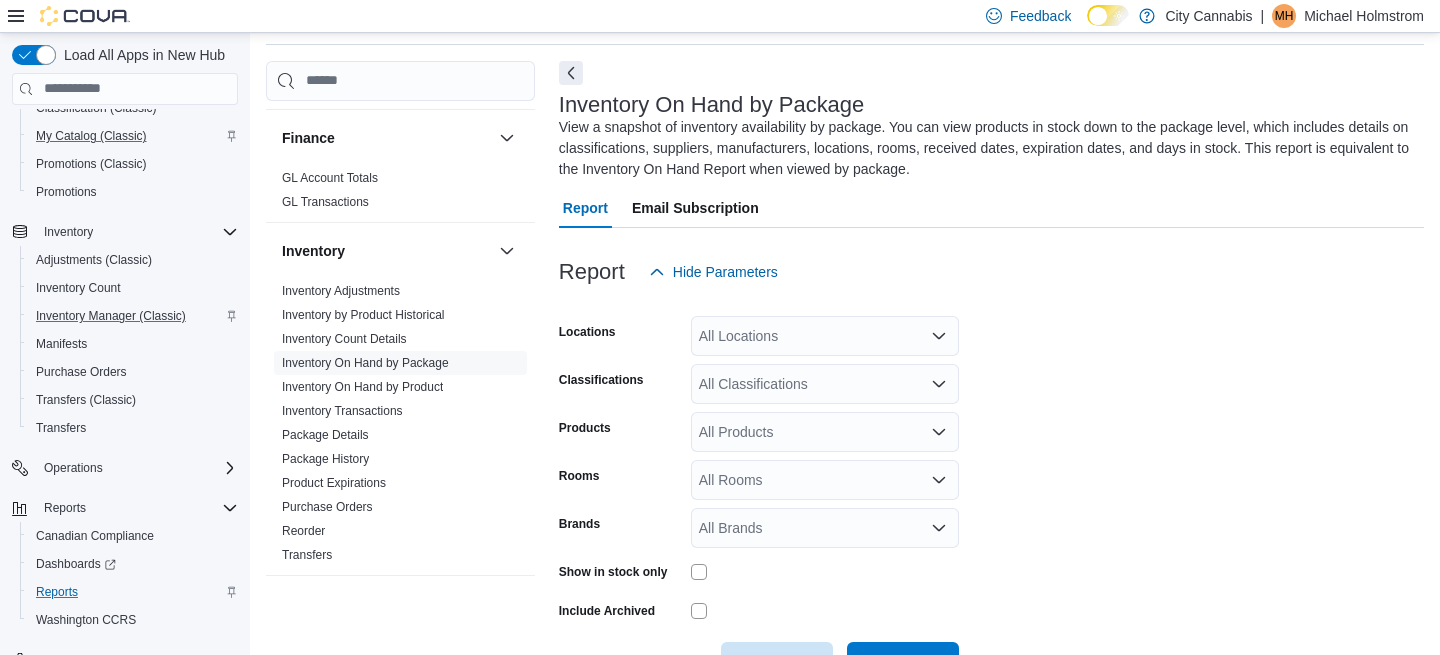 scroll, scrollTop: 88, scrollLeft: 0, axis: vertical 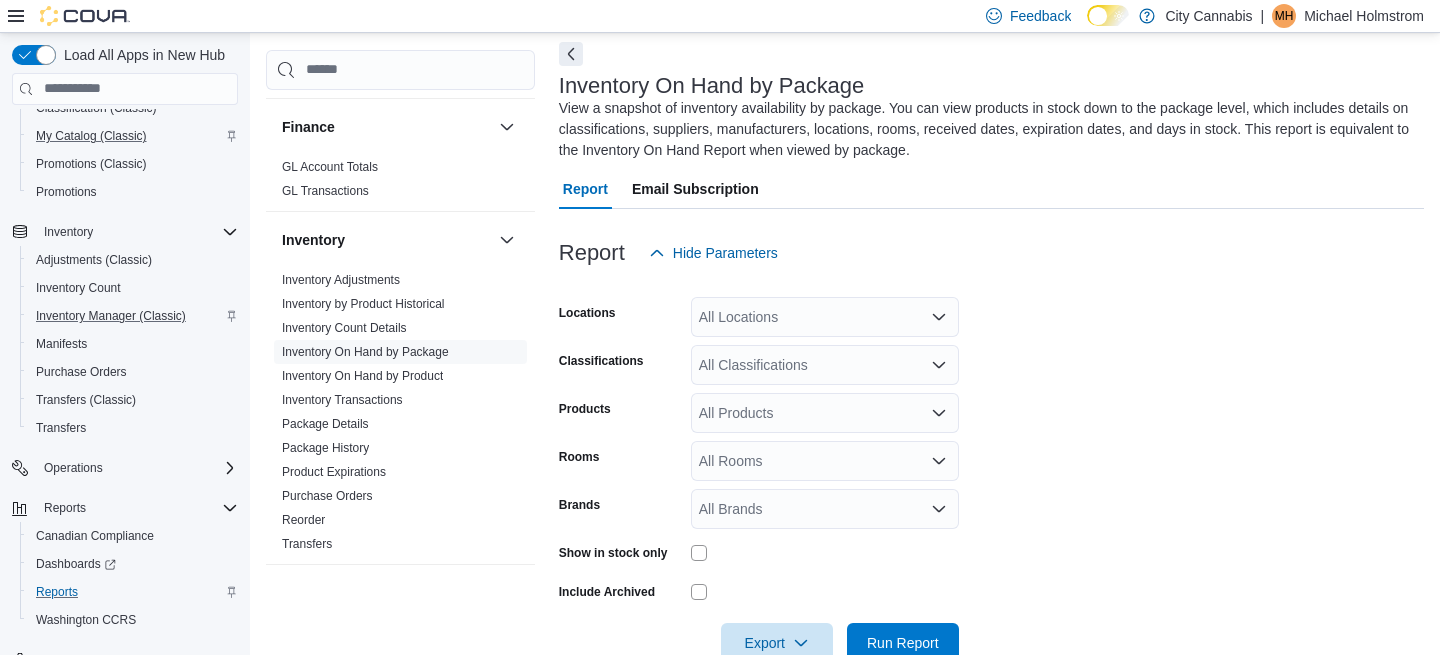 click on "All Classifications" at bounding box center [825, 365] 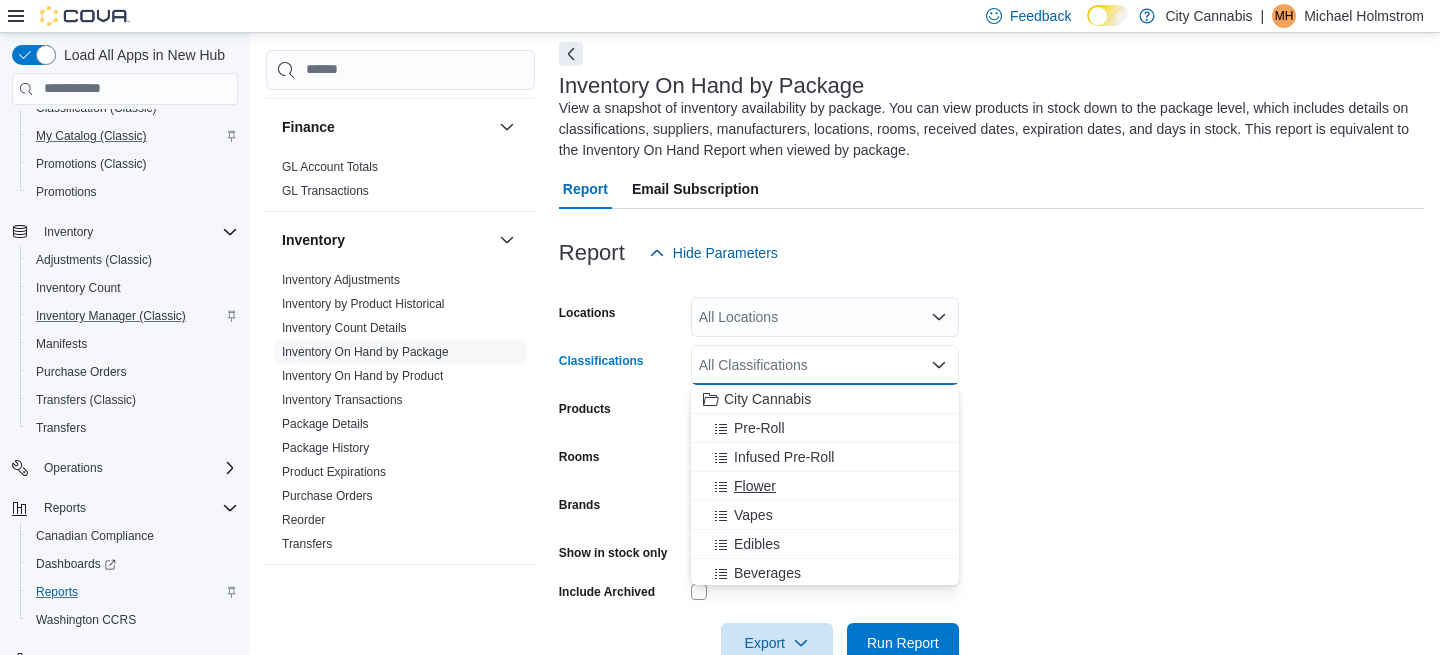 click on "Flower" at bounding box center (755, 486) 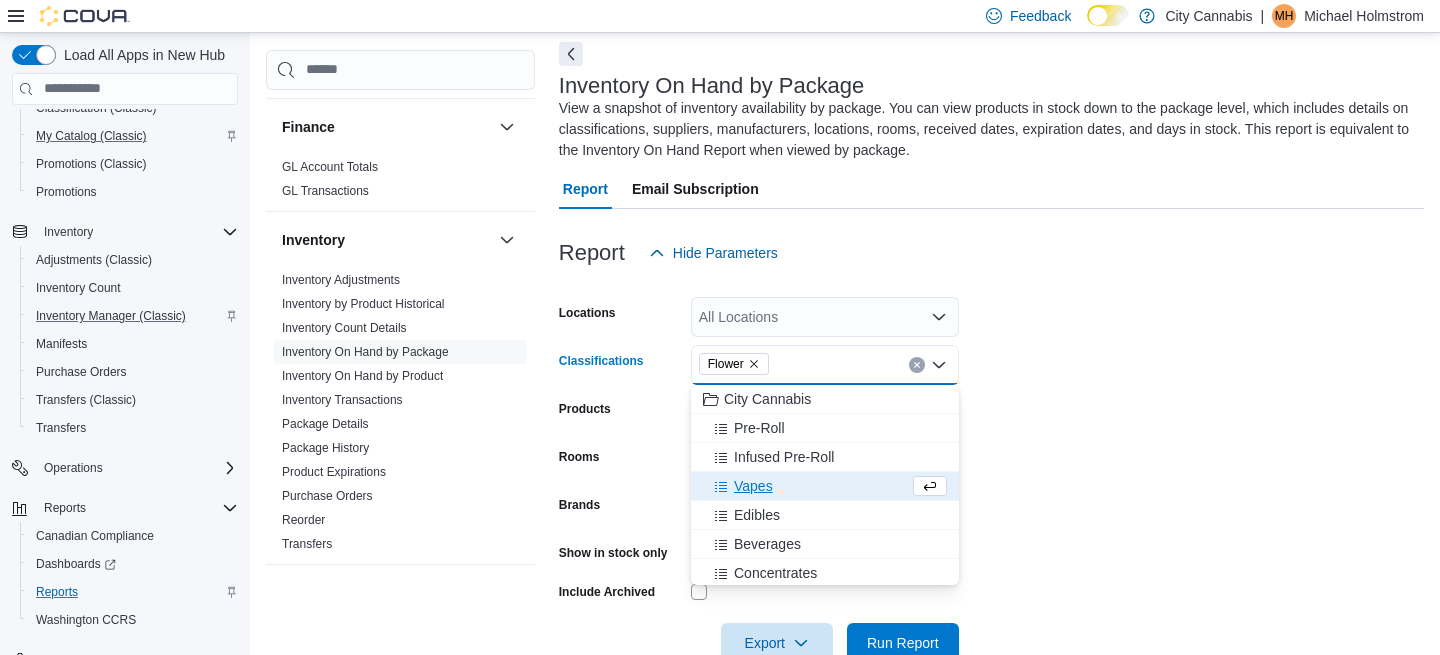 click on "Locations All Locations Classifications Flower Combo box. Selected. Flower. Press Backspace to delete Flower. Combo box input. All Classifications. Type some text or, to display a list of choices, press Down Arrow. To exit the list of choices, press Escape. Products All Products Rooms All Rooms Brands All Brands Show in stock only Include Archived Export  Run Report" at bounding box center (991, 468) 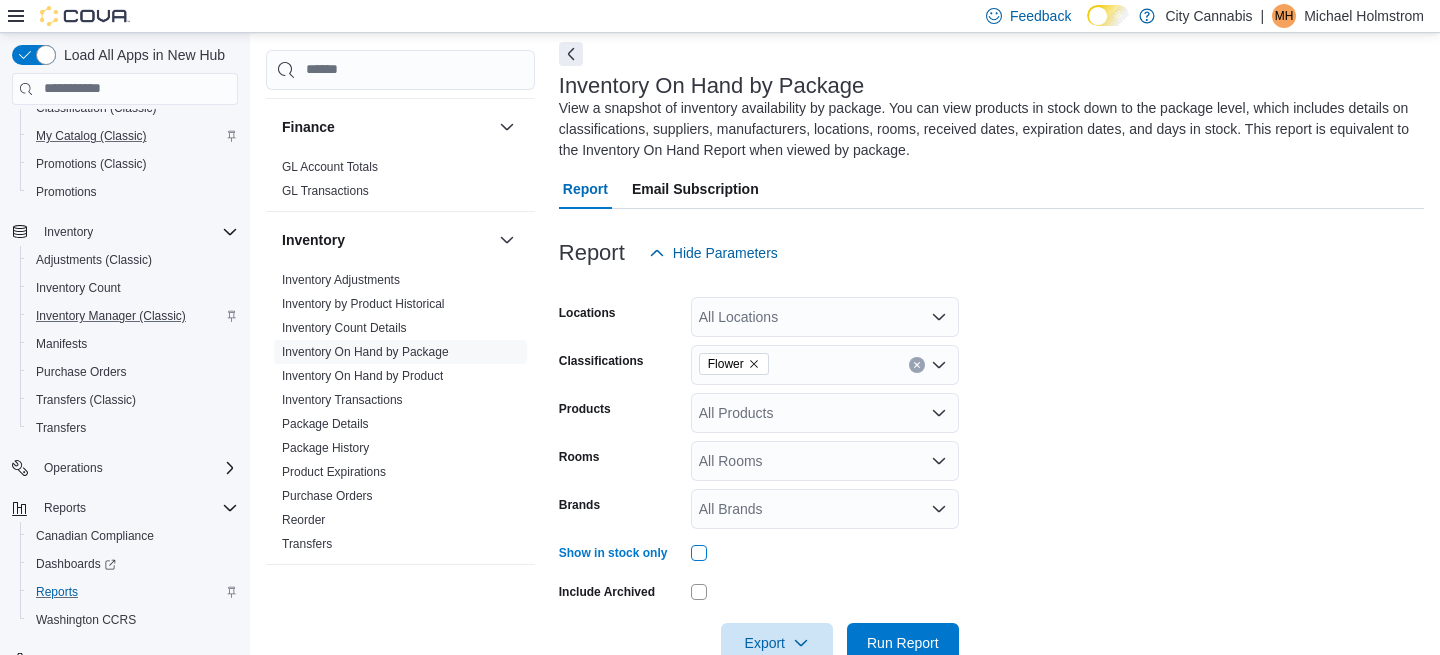 scroll, scrollTop: 136, scrollLeft: 0, axis: vertical 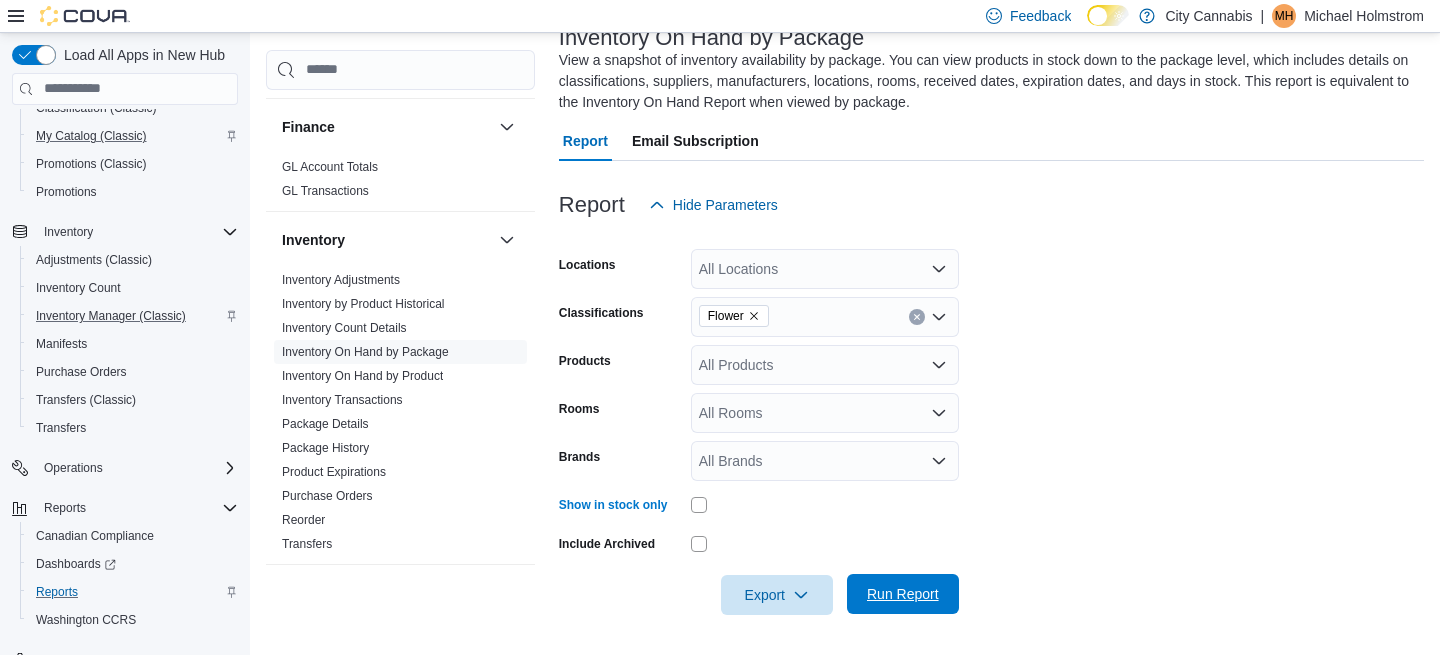 click on "Run Report" at bounding box center [903, 594] 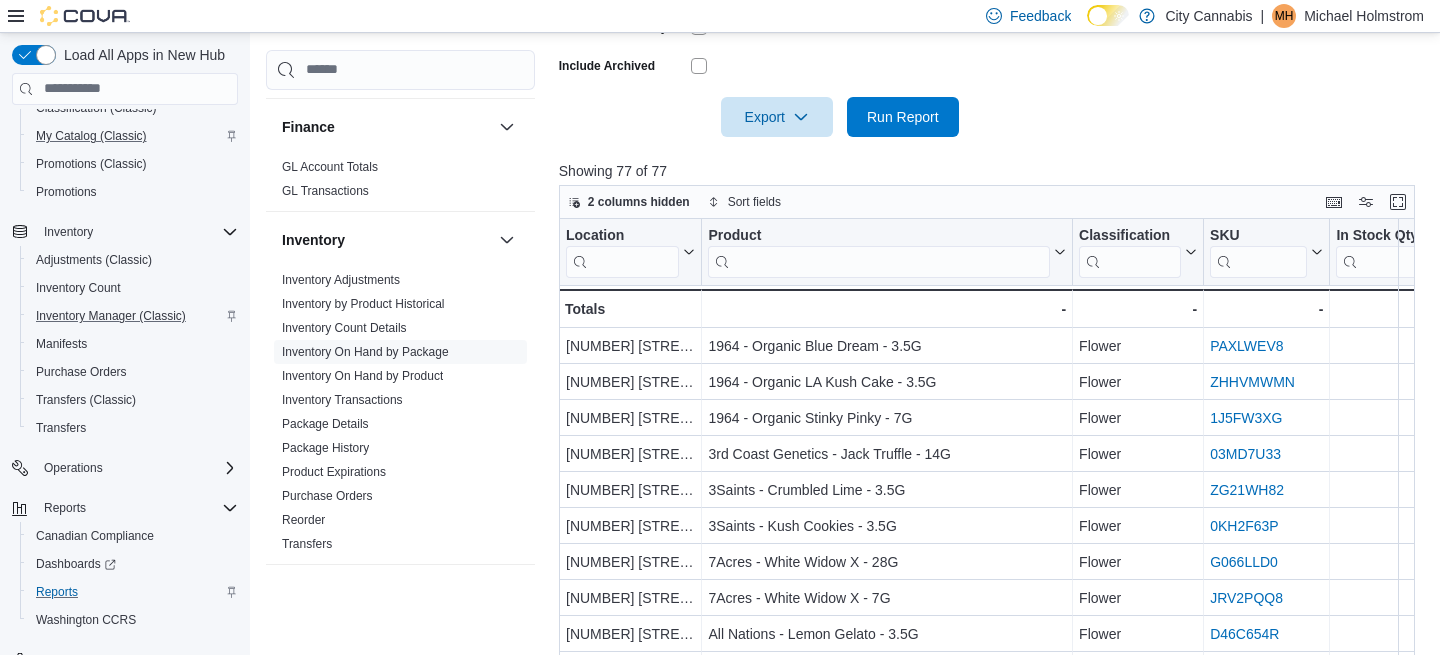 scroll, scrollTop: 600, scrollLeft: 0, axis: vertical 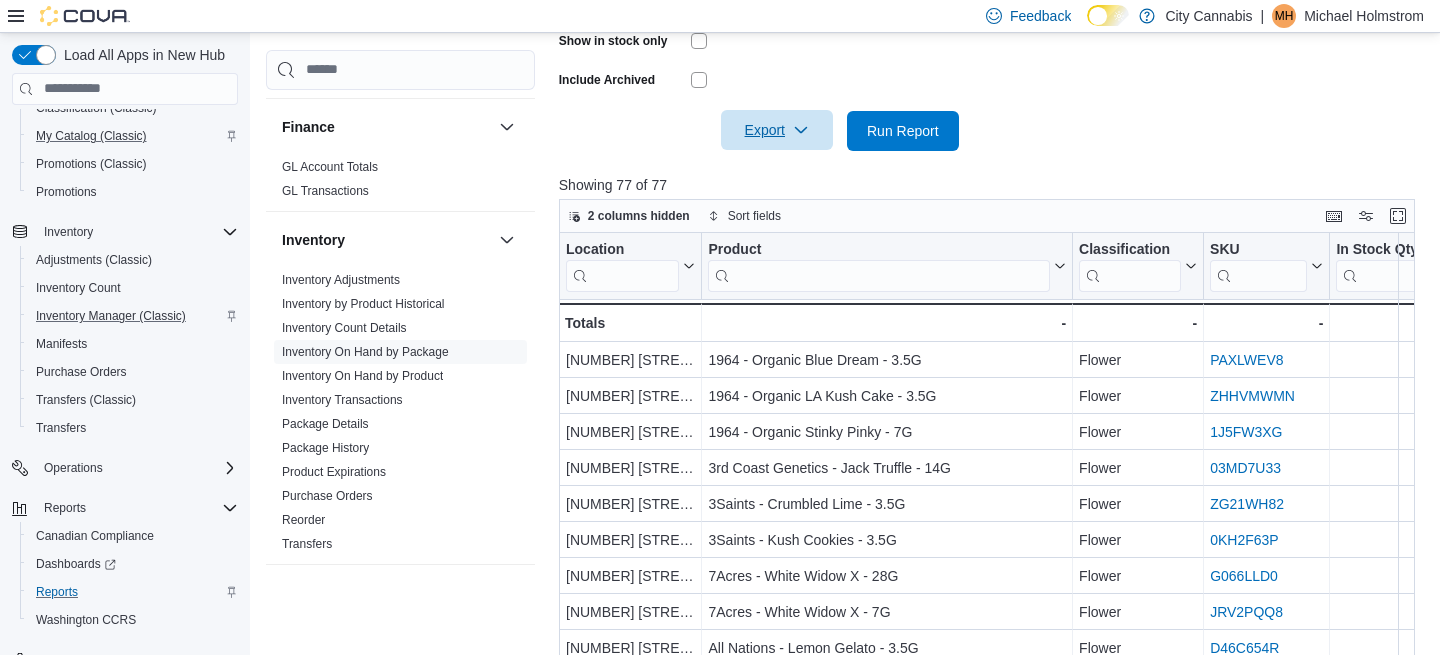 click on "Export" at bounding box center [777, 130] 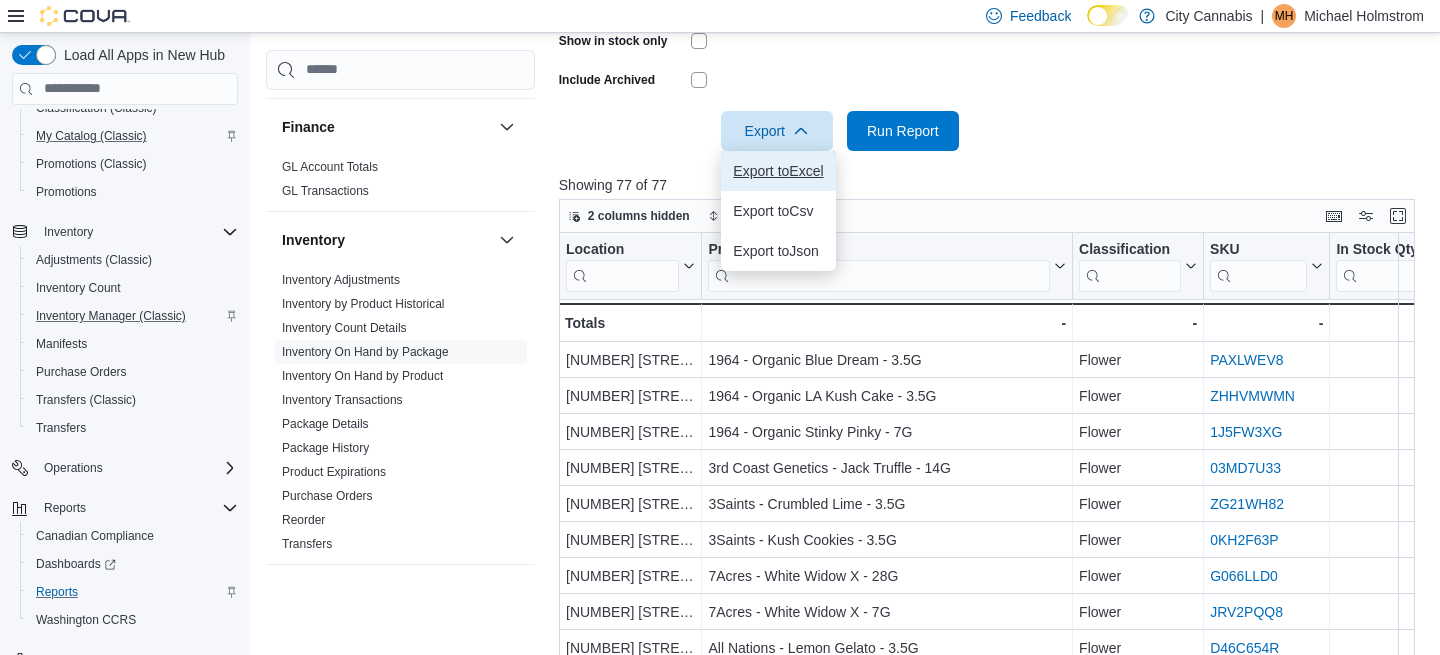 click on "Export to  Excel" at bounding box center [778, 171] 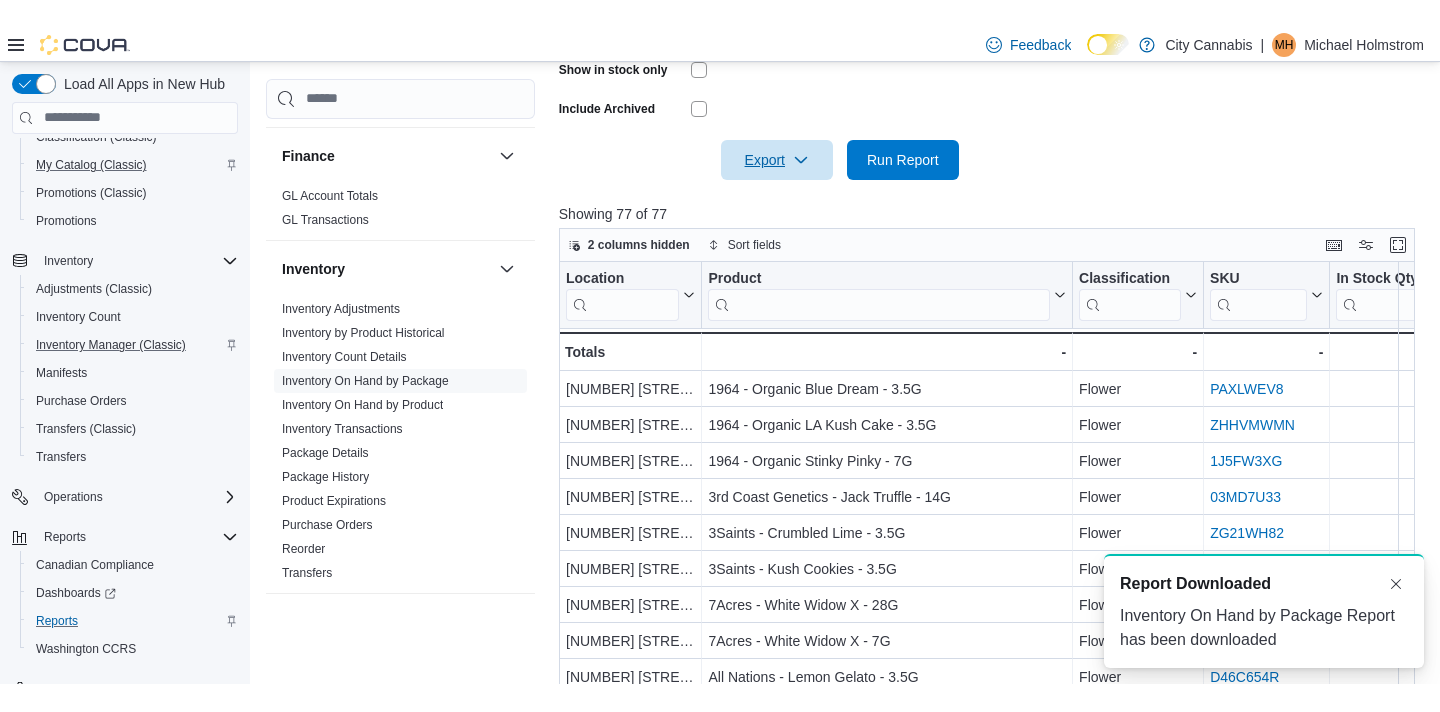 scroll, scrollTop: 0, scrollLeft: 0, axis: both 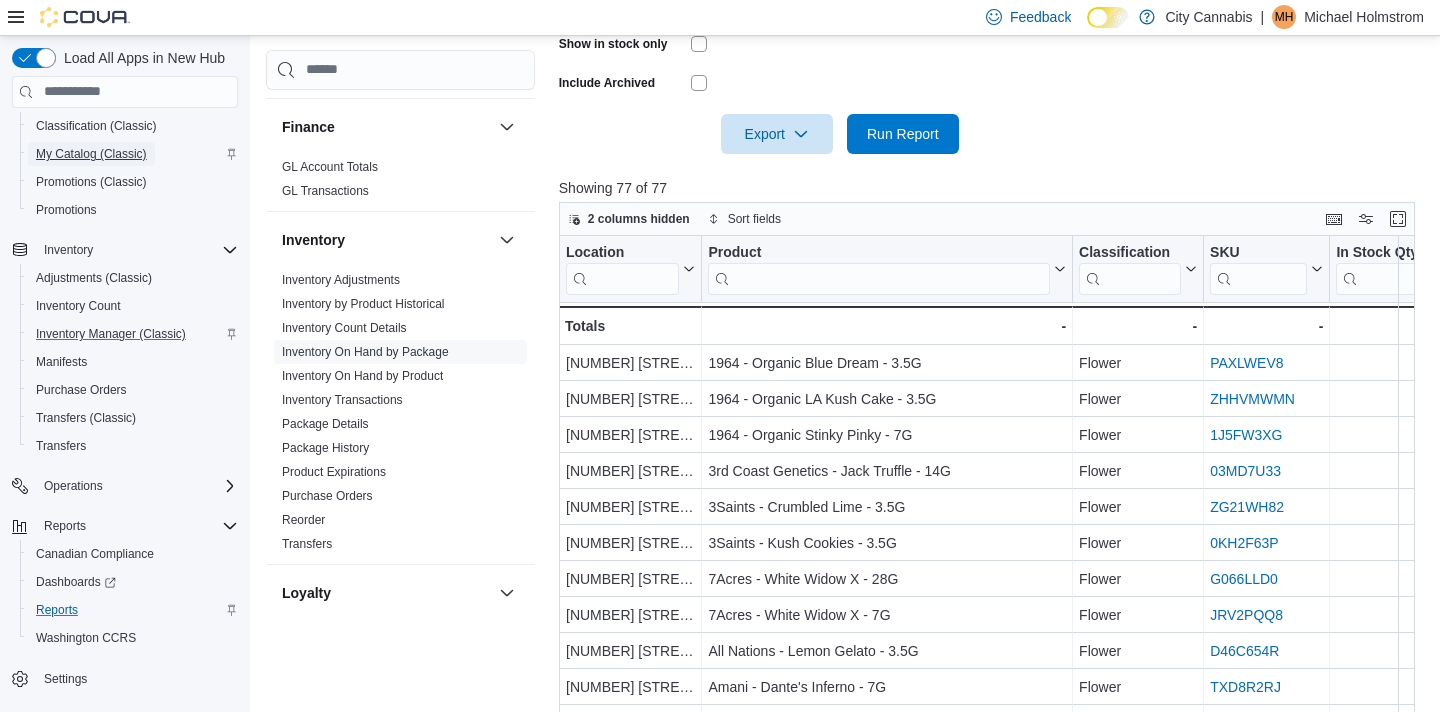 click on "My Catalog (Classic)" at bounding box center (91, 154) 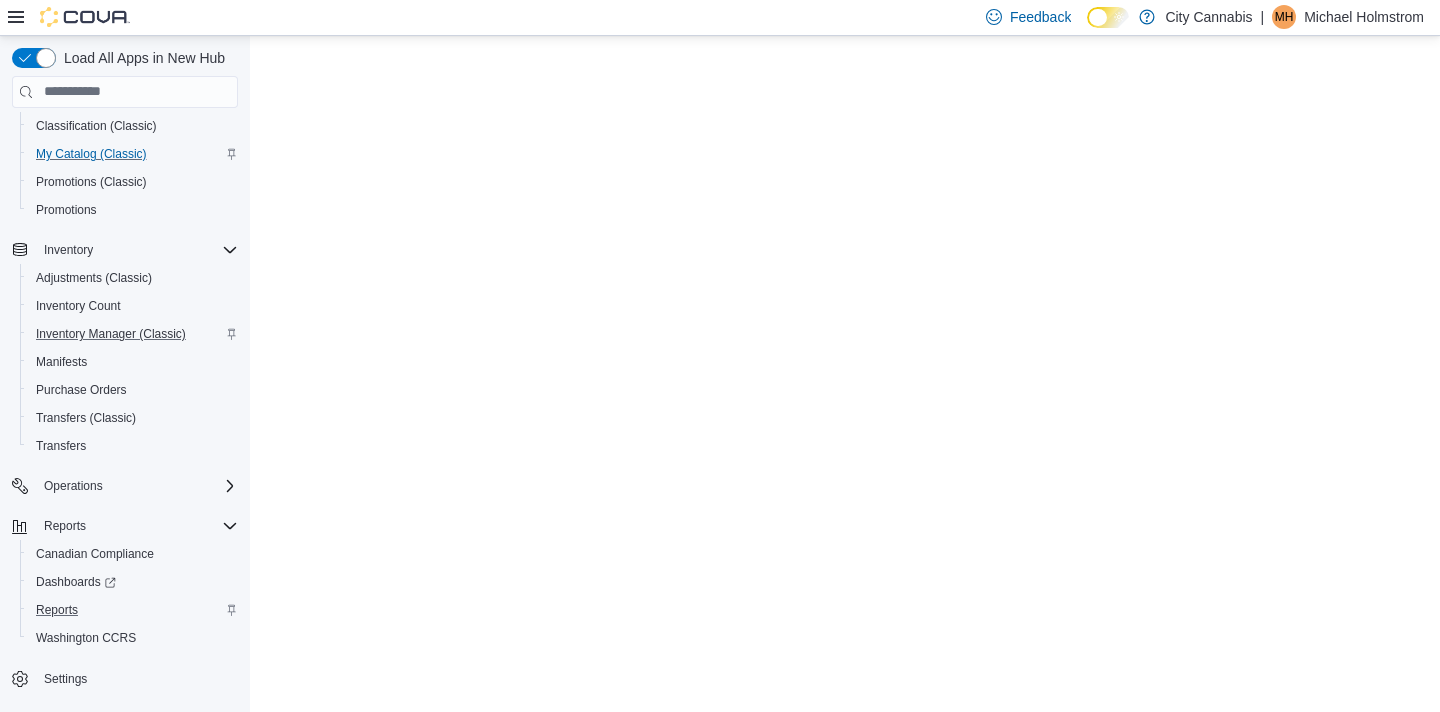 scroll, scrollTop: 0, scrollLeft: 0, axis: both 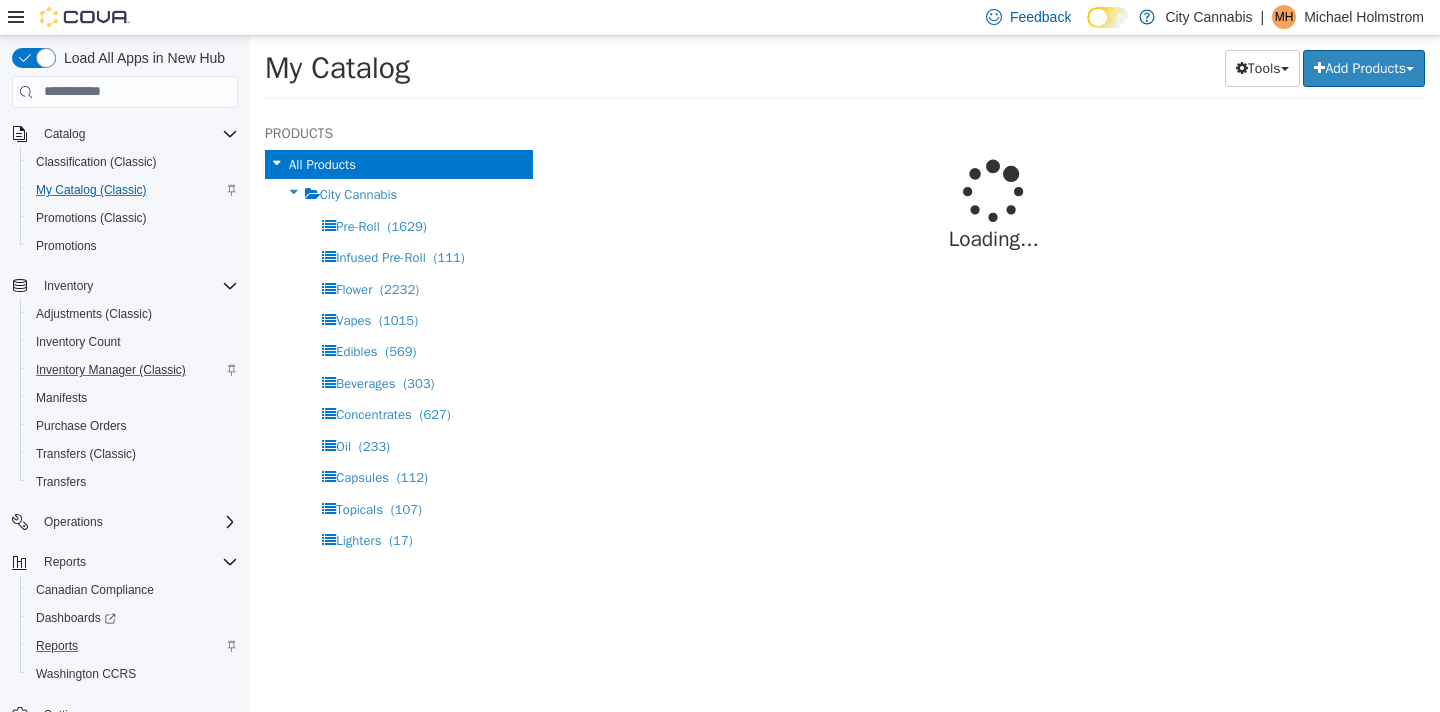 select on "**********" 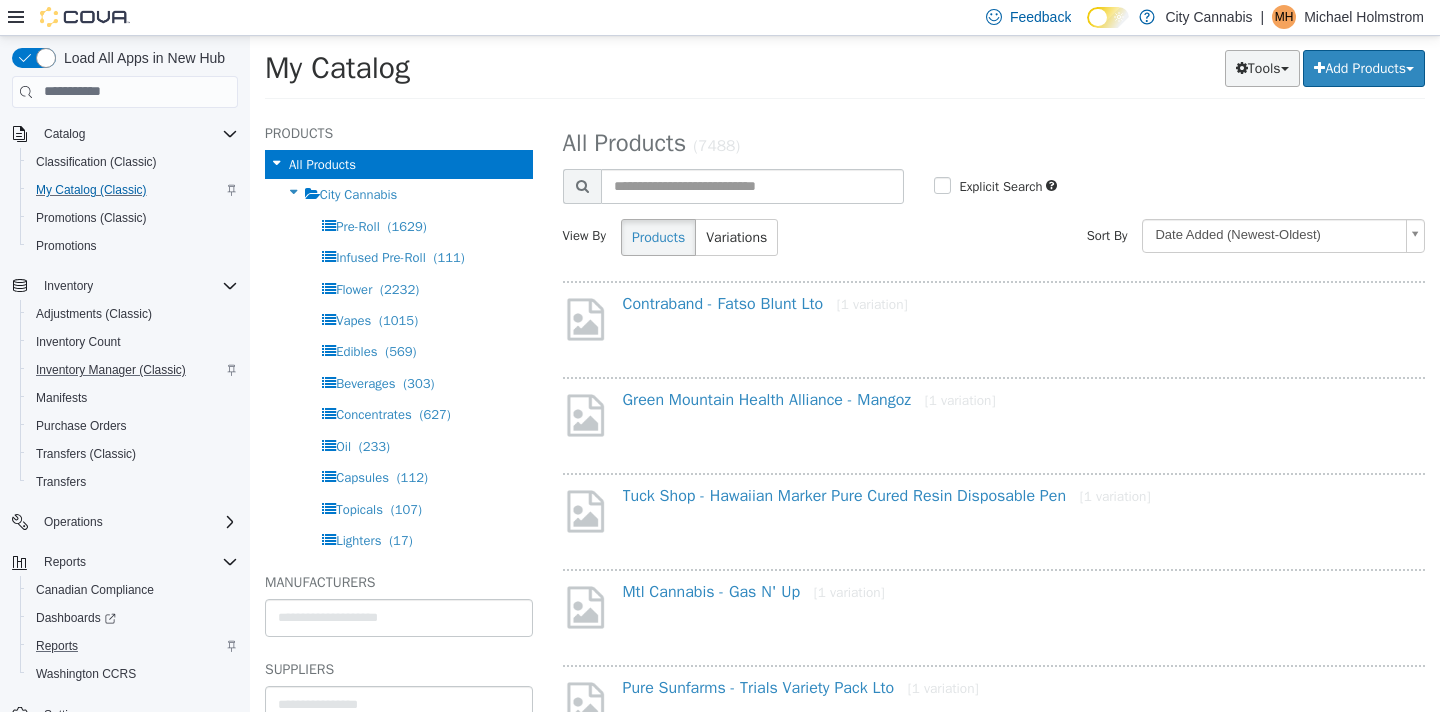 click on "Tools" at bounding box center [1262, 67] 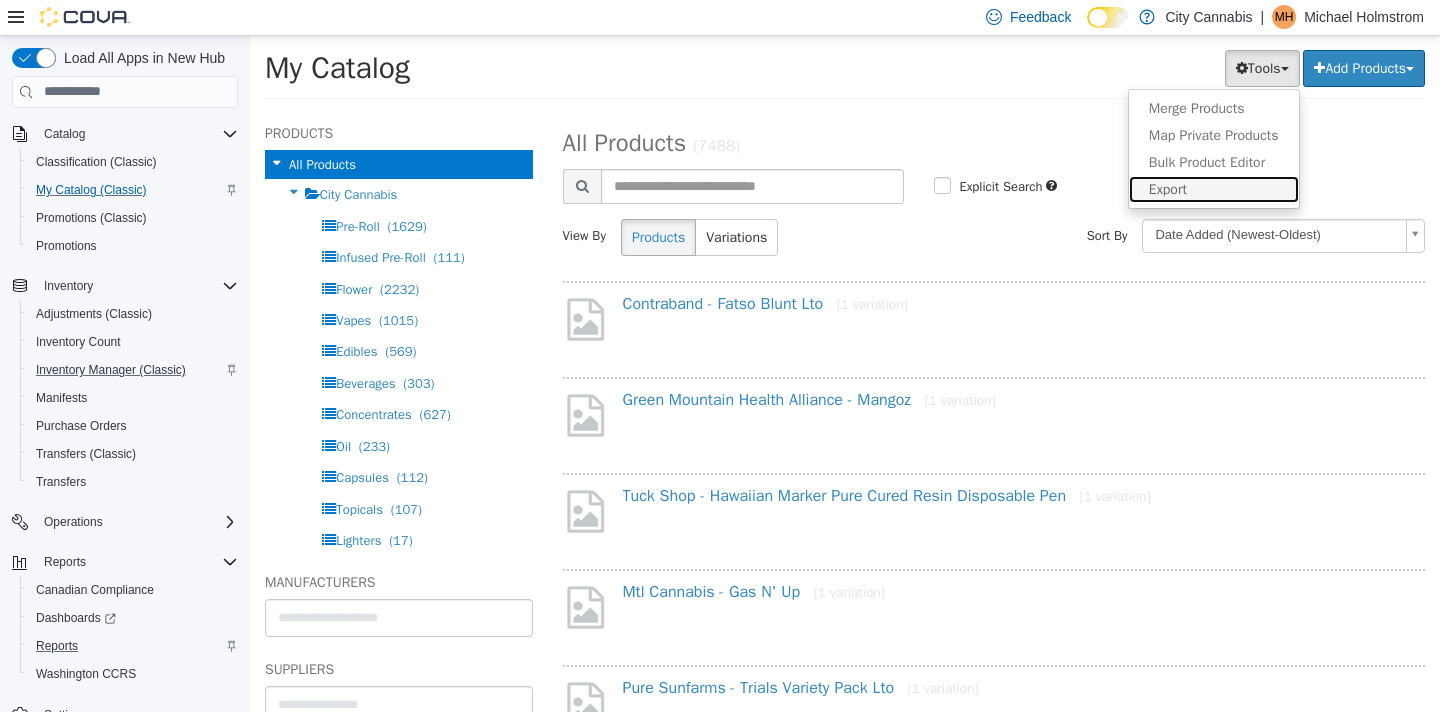 click on "Export" at bounding box center [1214, 188] 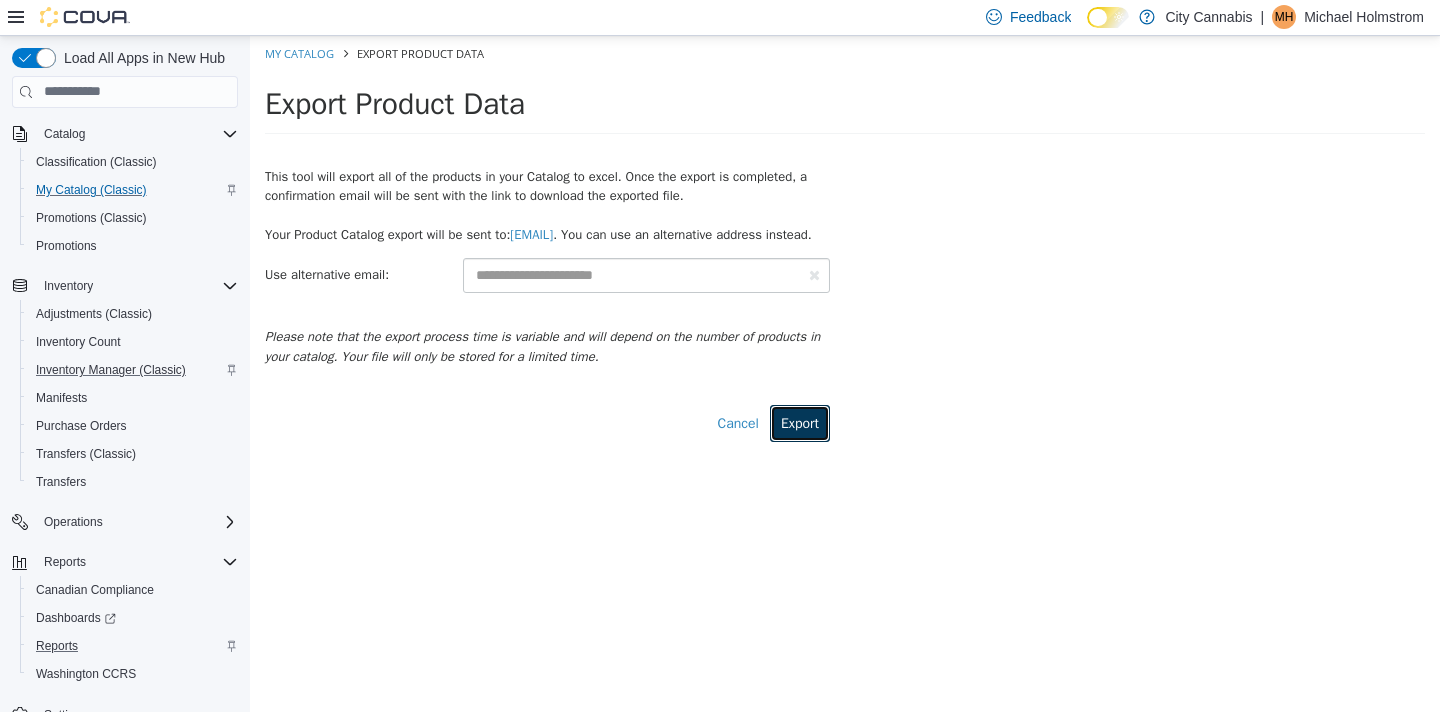 click on "Export" at bounding box center (800, 422) 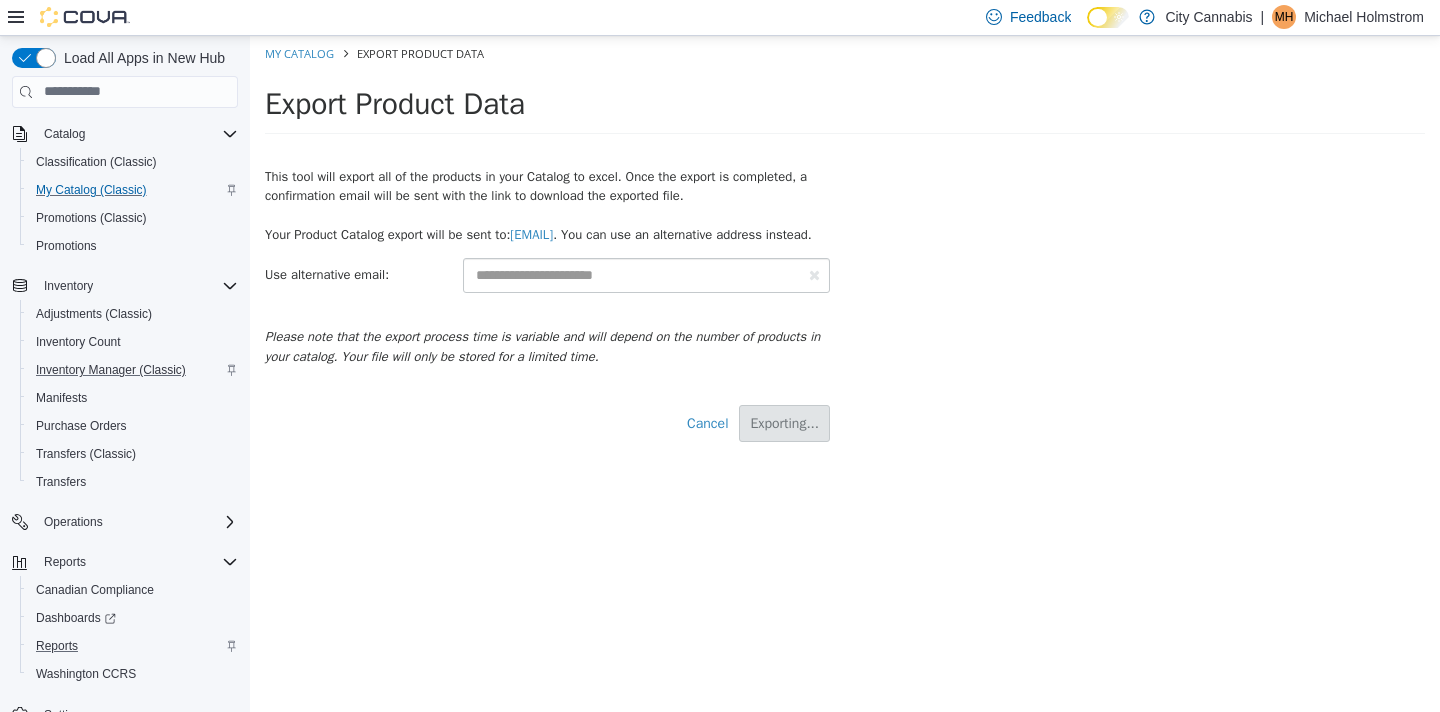 select on "**********" 